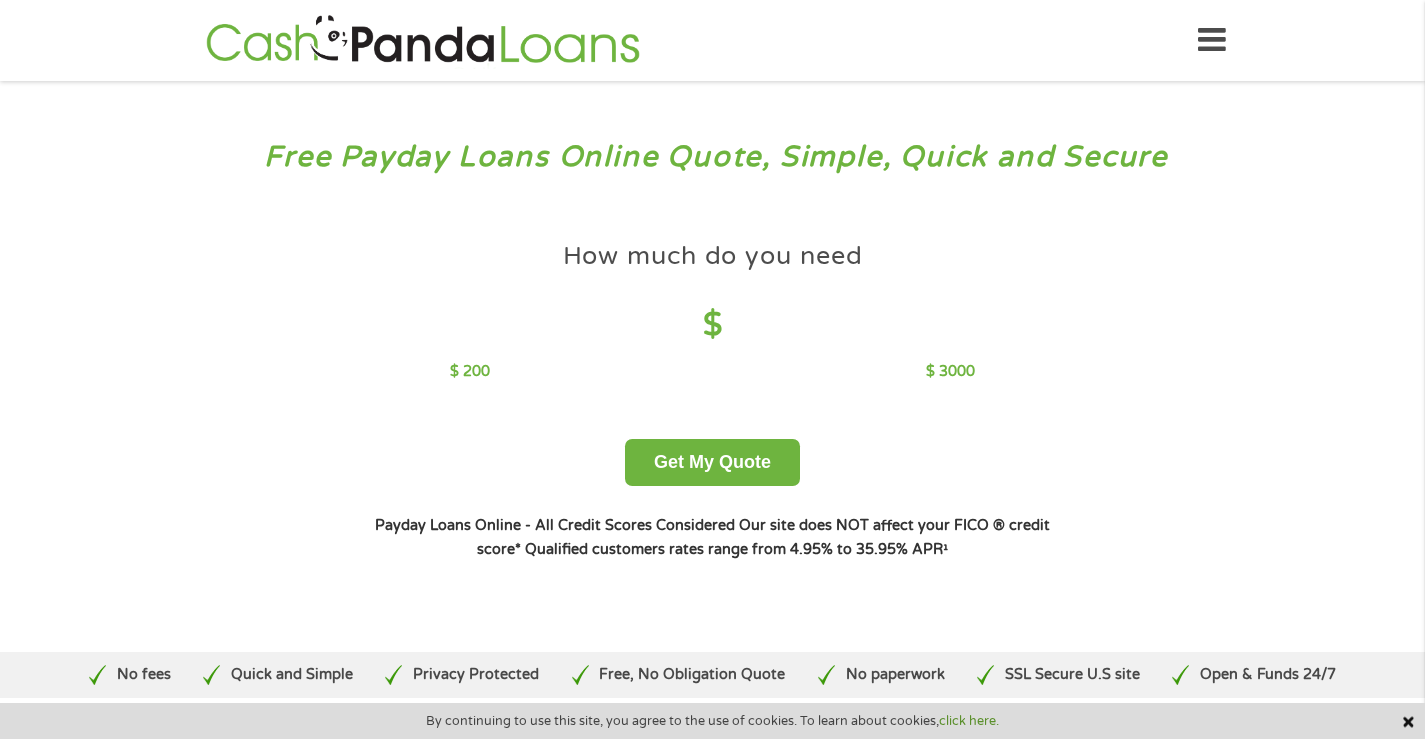 scroll, scrollTop: 0, scrollLeft: 0, axis: both 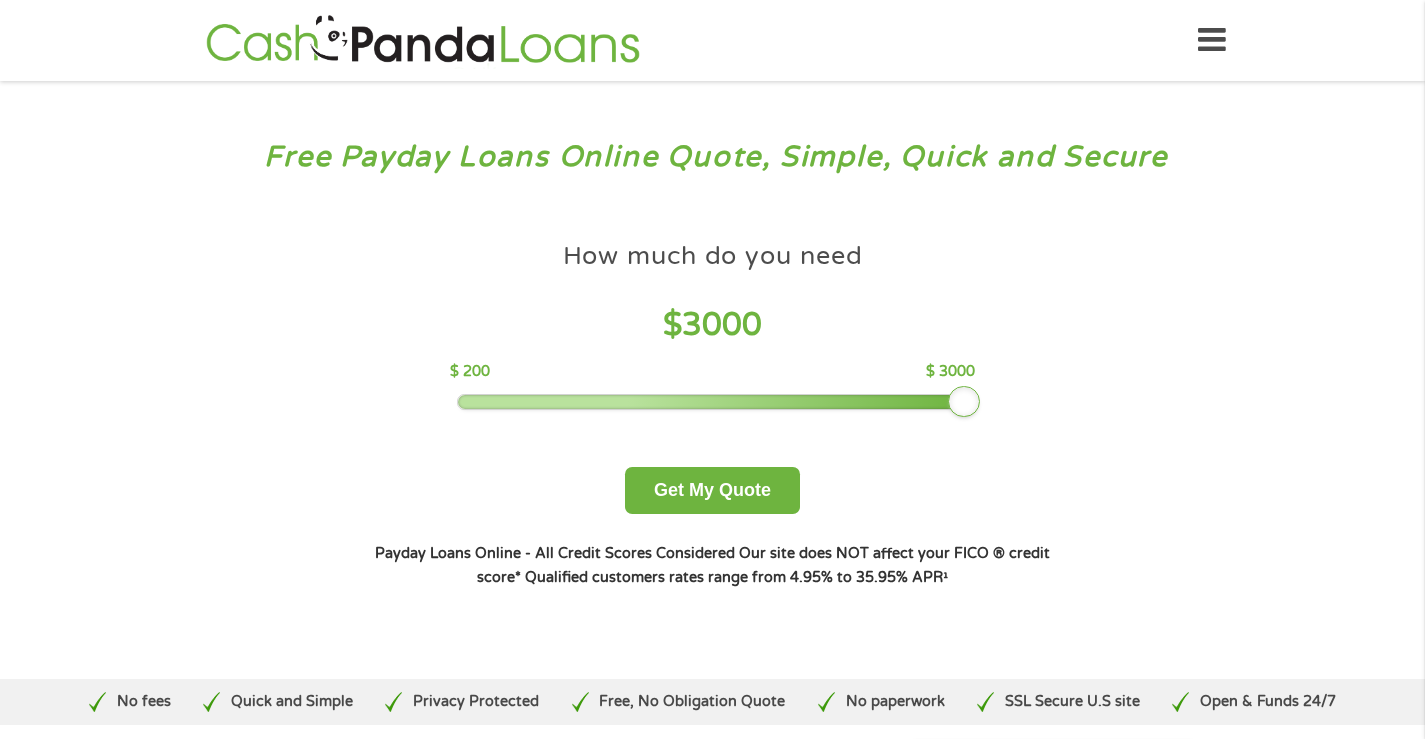drag, startPoint x: 603, startPoint y: 400, endPoint x: 977, endPoint y: 446, distance: 376.81827 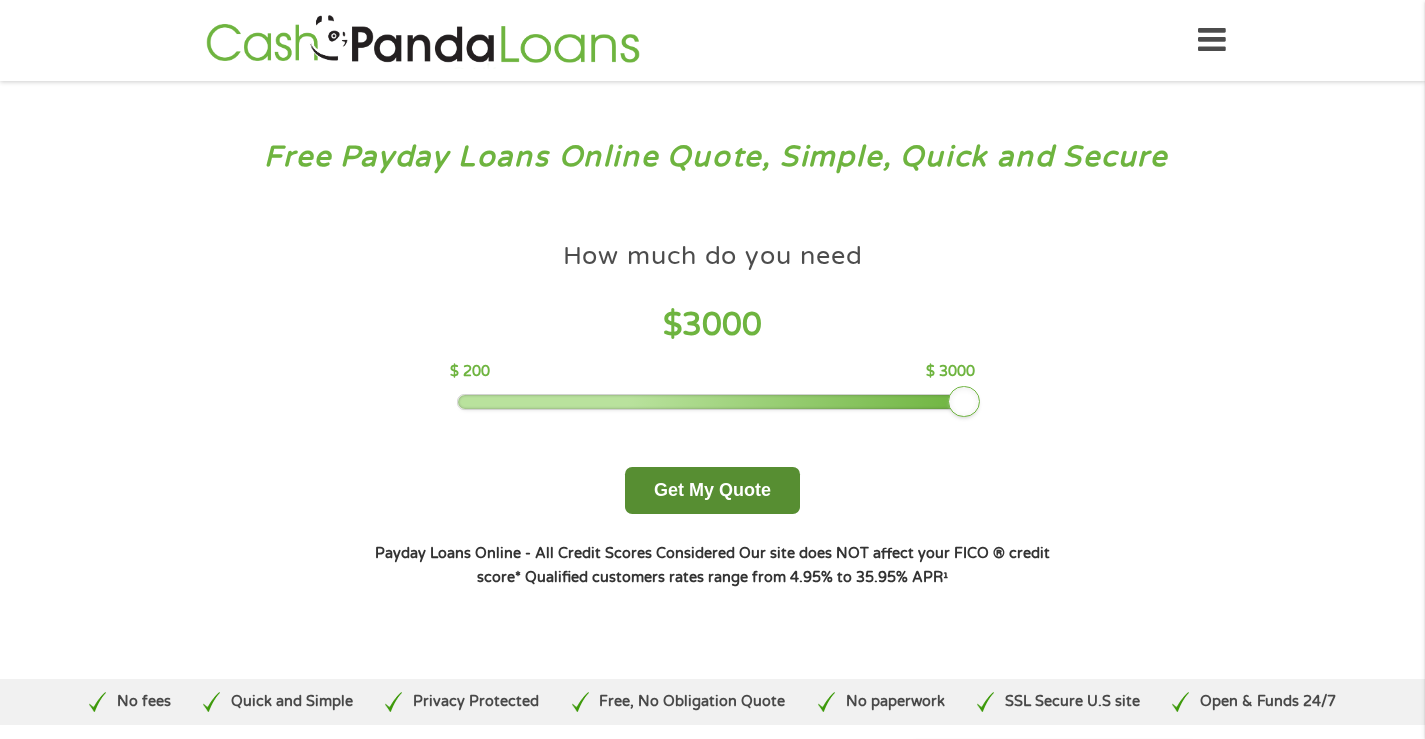 click on "Get My Quote" at bounding box center [712, 490] 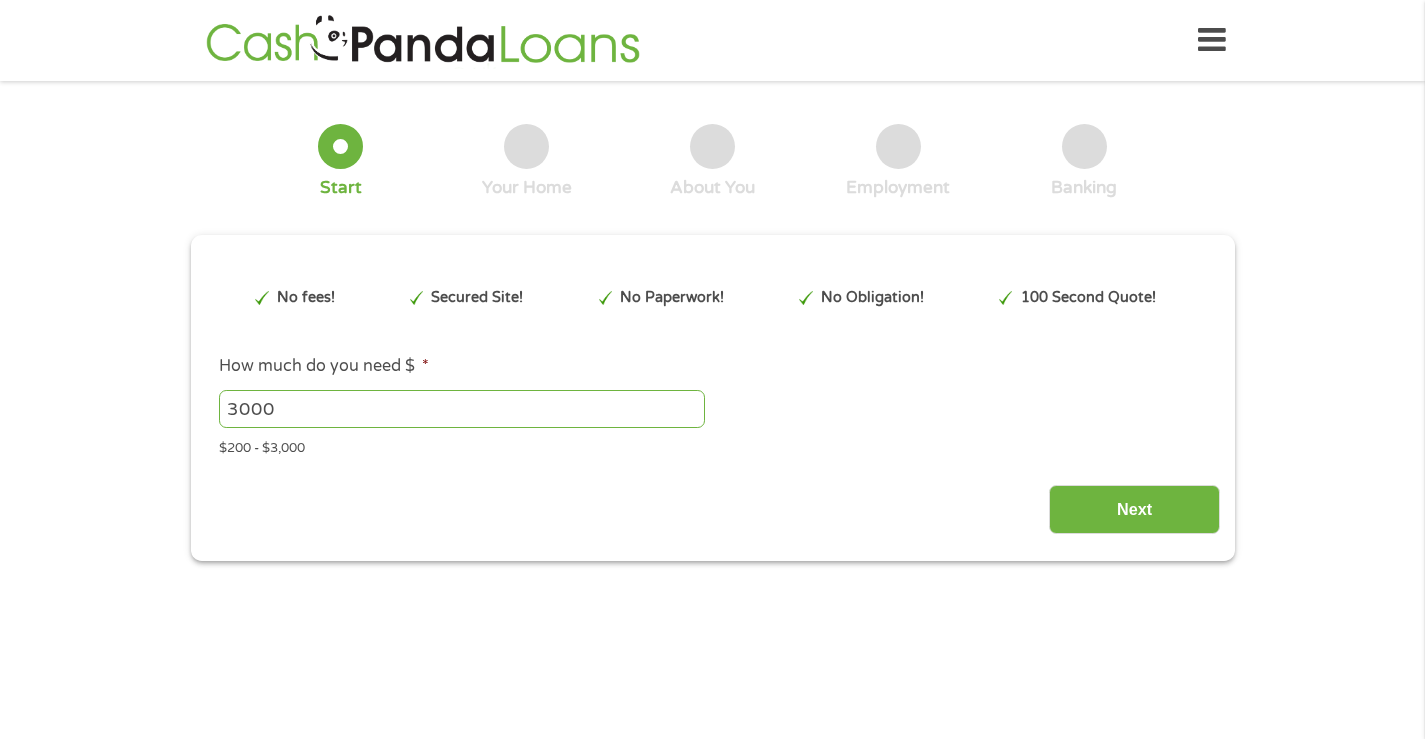 scroll, scrollTop: 0, scrollLeft: 0, axis: both 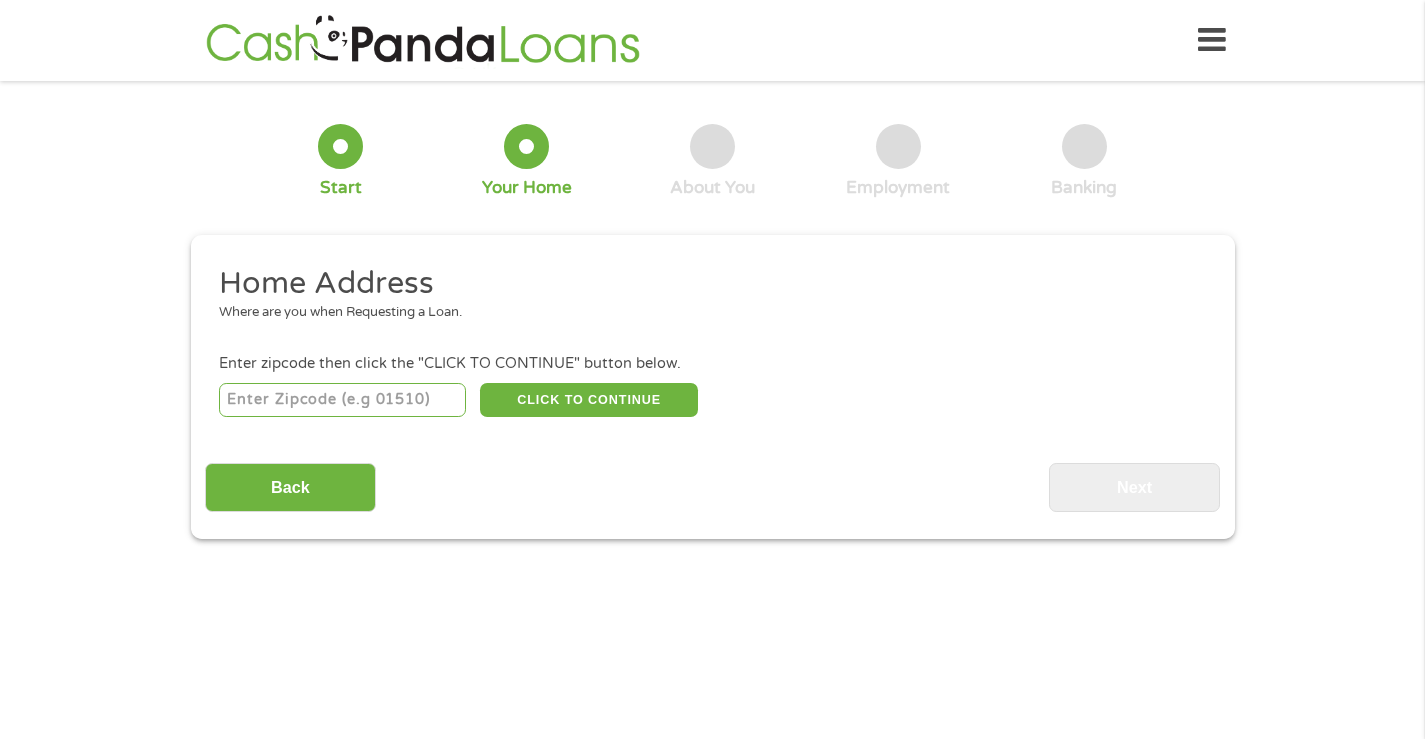 click at bounding box center (342, 400) 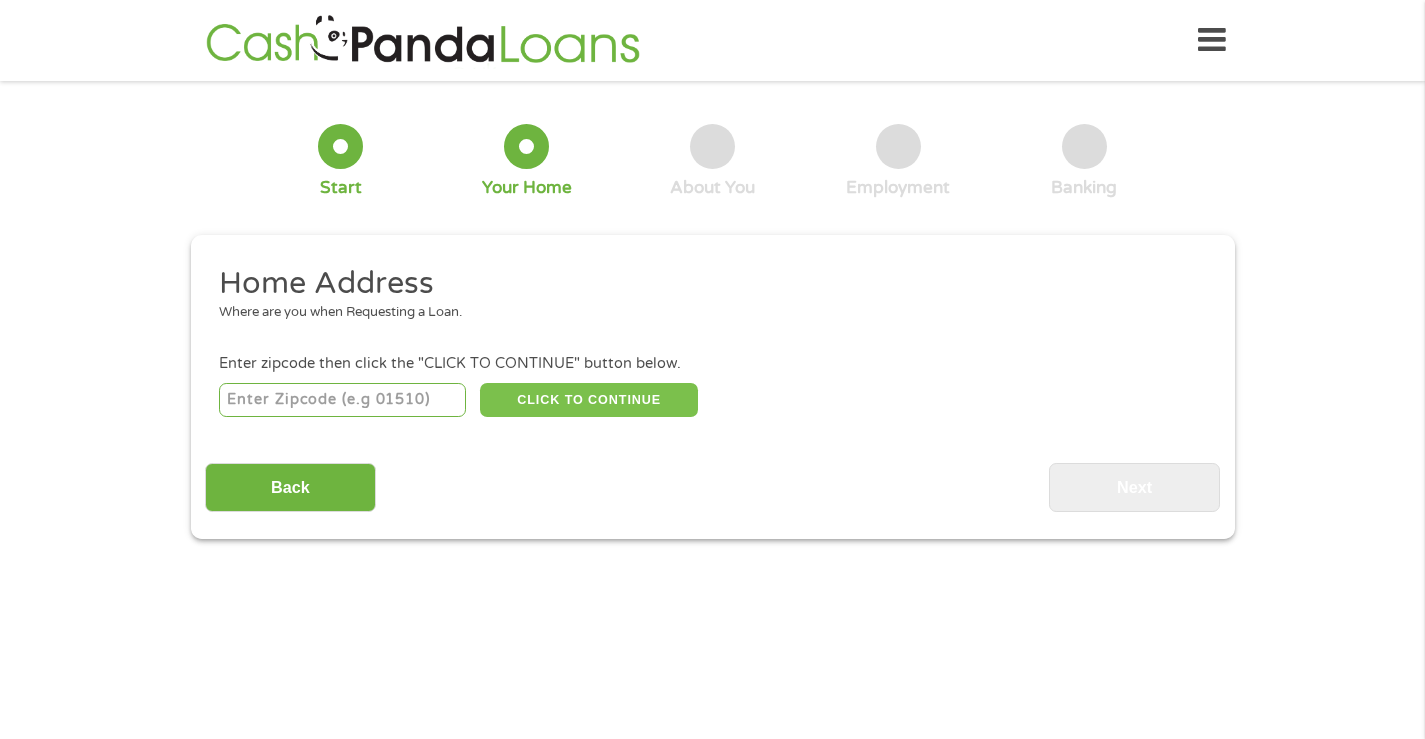 type on "[POSTAL_CODE]" 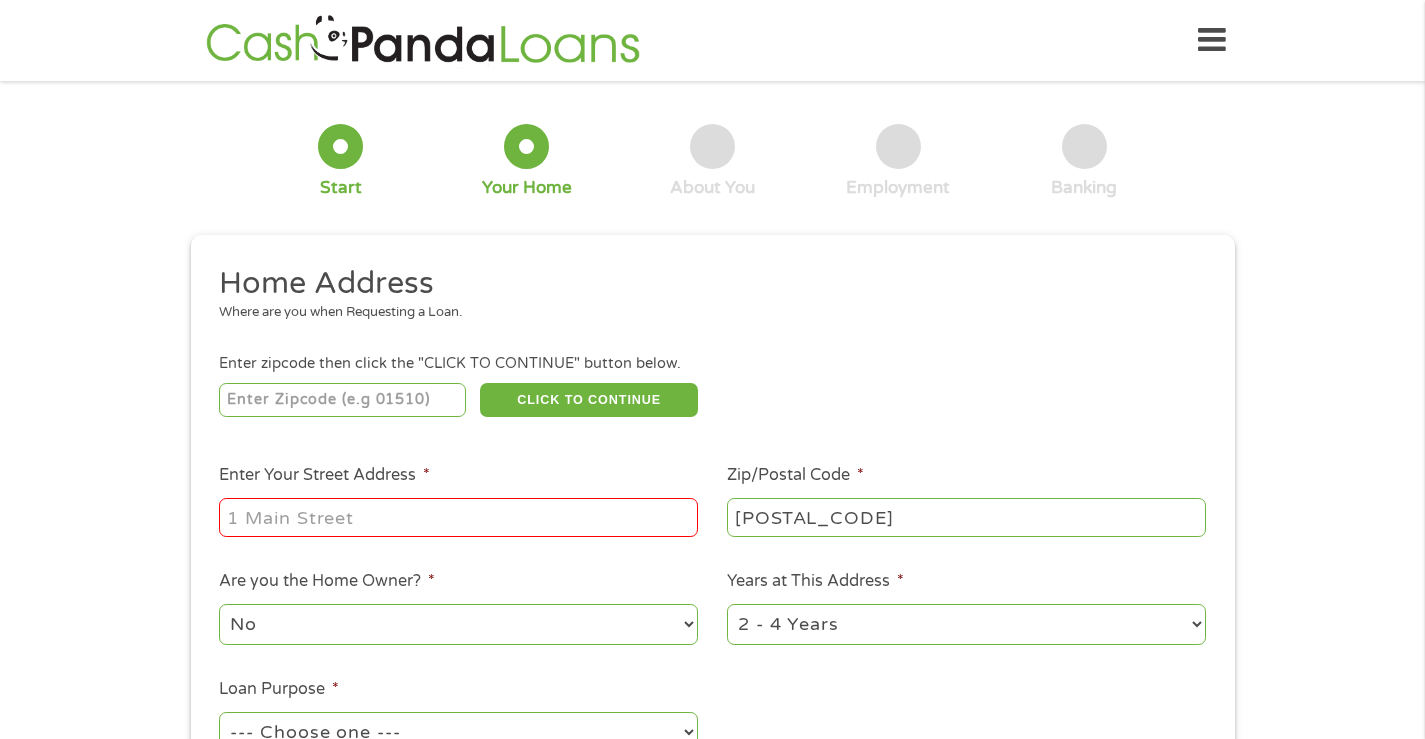 click on "Enter Your Street Address *" at bounding box center (458, 517) 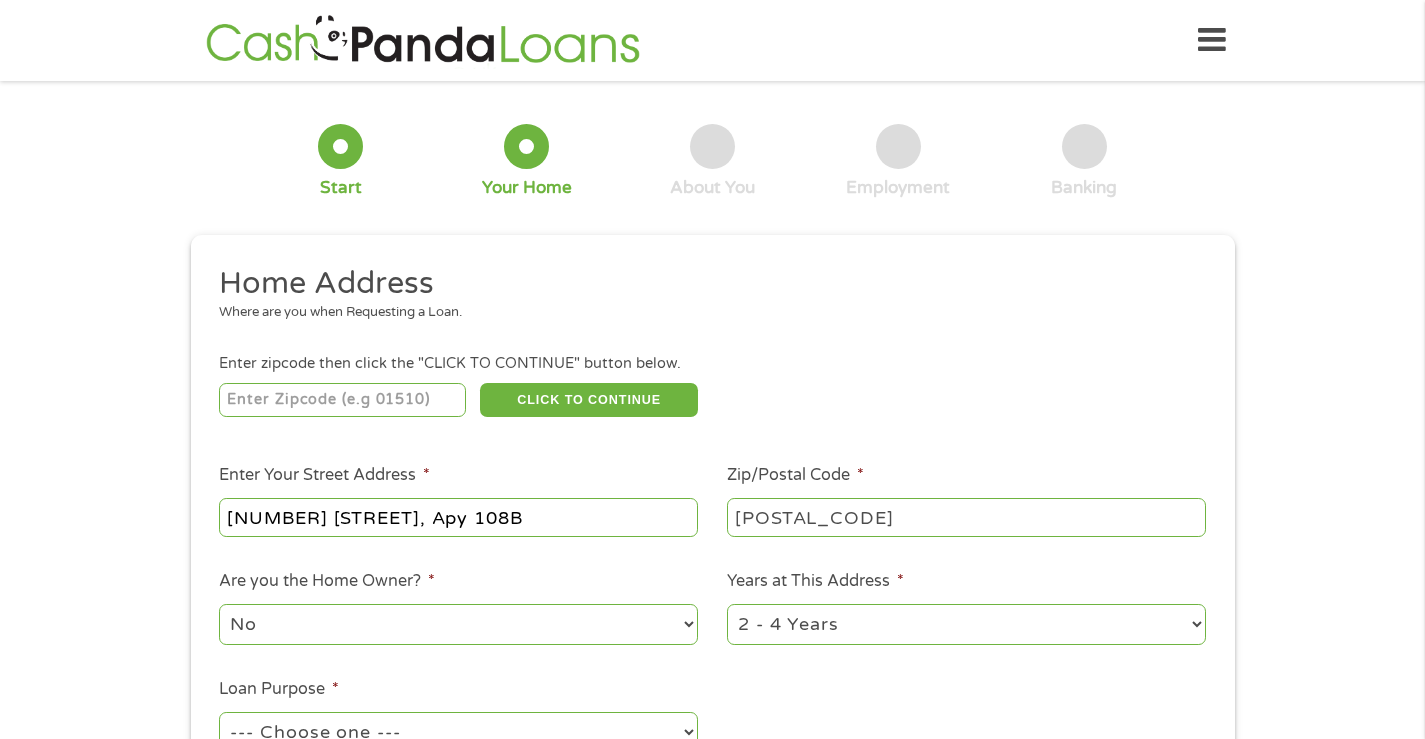 click on "[NUMBER] [STREET], Apy 108B" at bounding box center (458, 517) 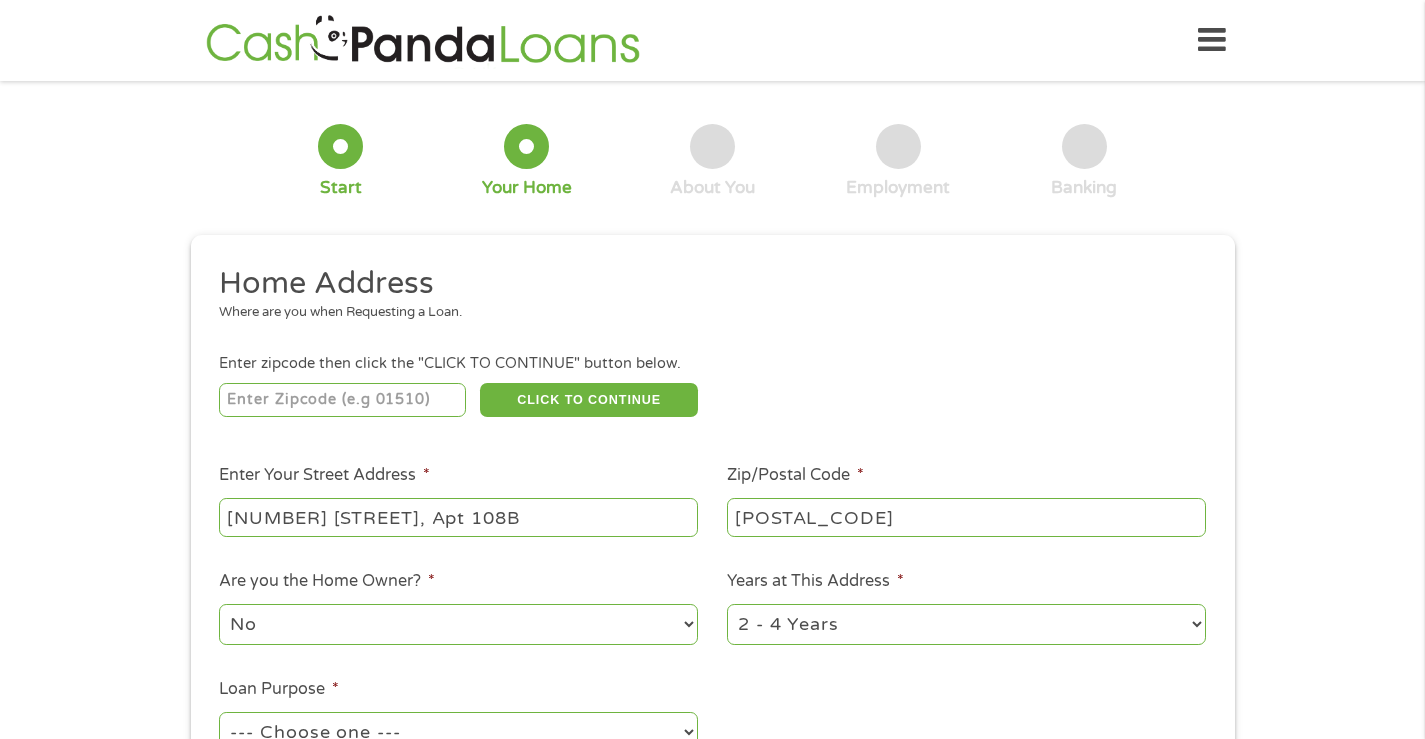 type on "[NUMBER] [STREET], Apt 108B" 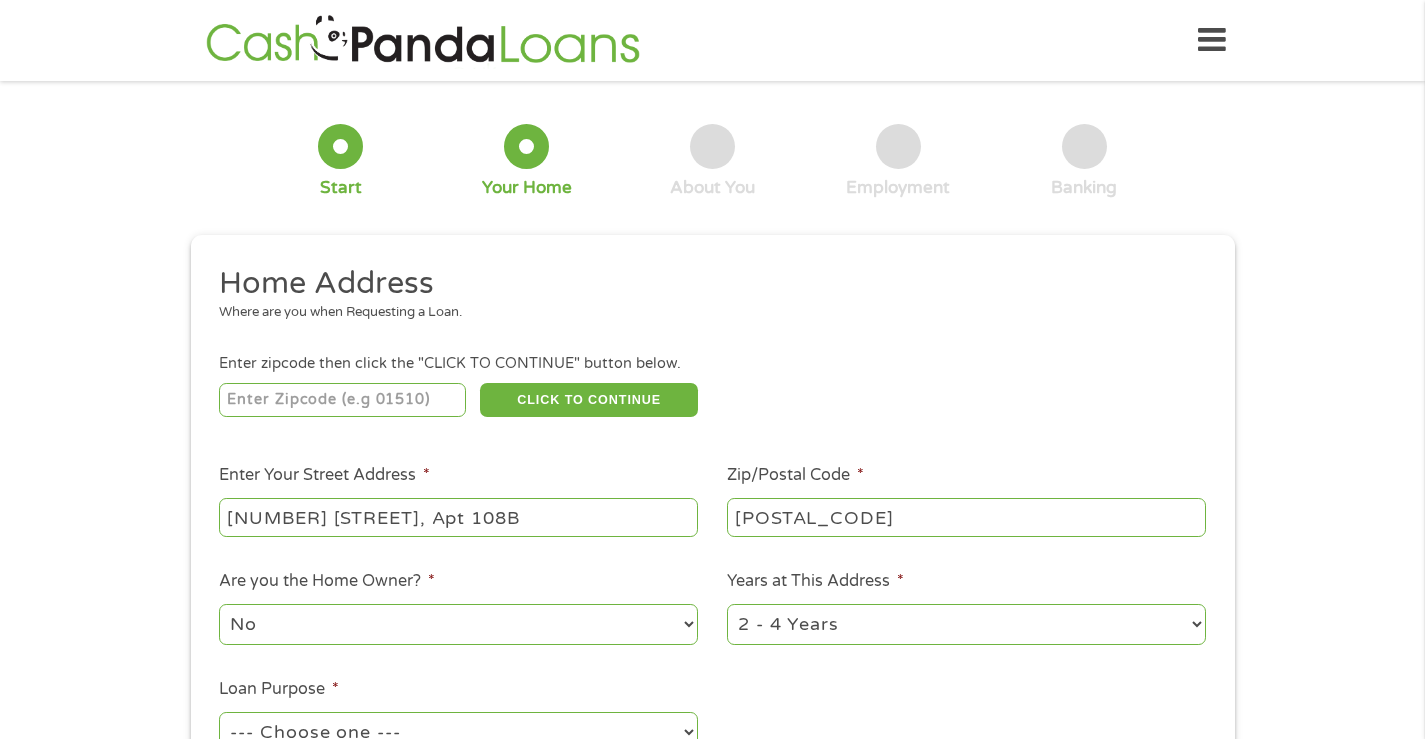 click on "1 Year or less 1 - 2 Years 2 - 4 Years Over 4 Years" at bounding box center (966, 624) 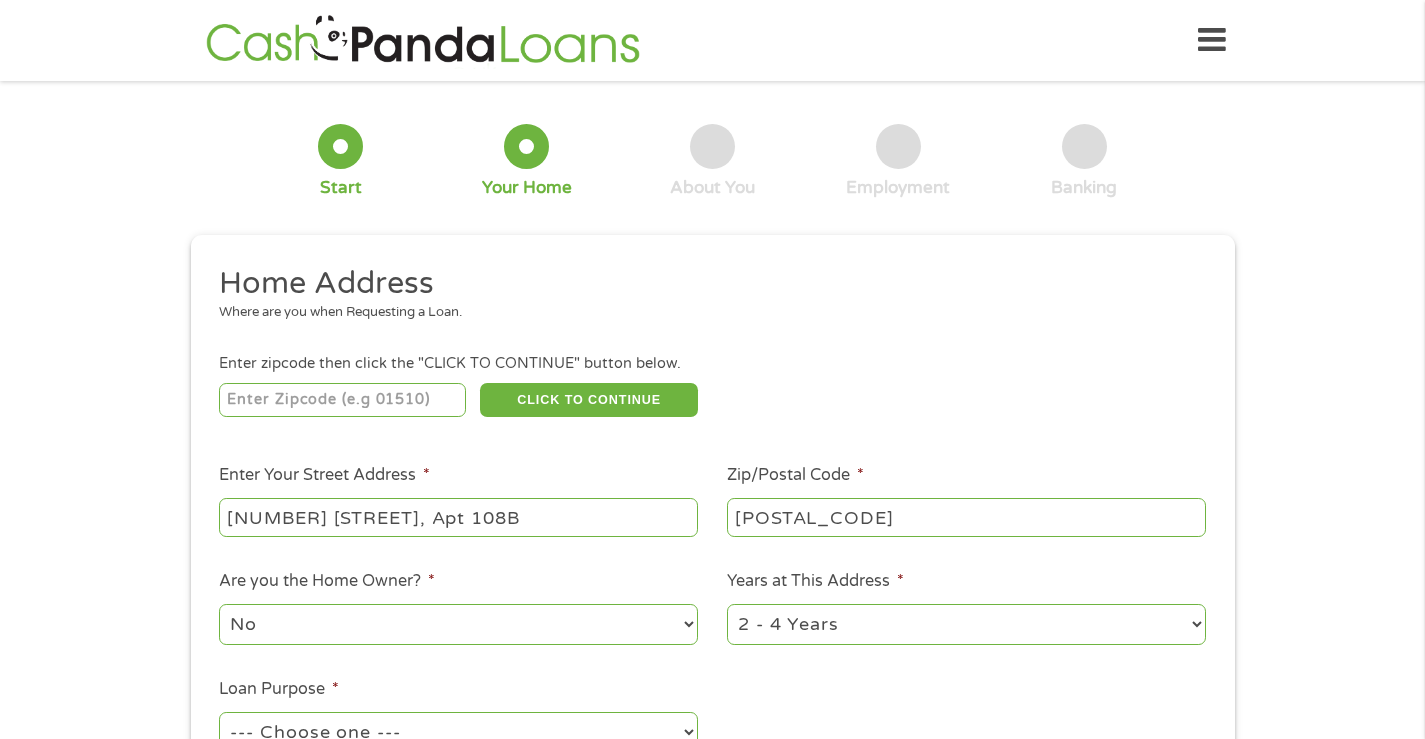 select on "60months" 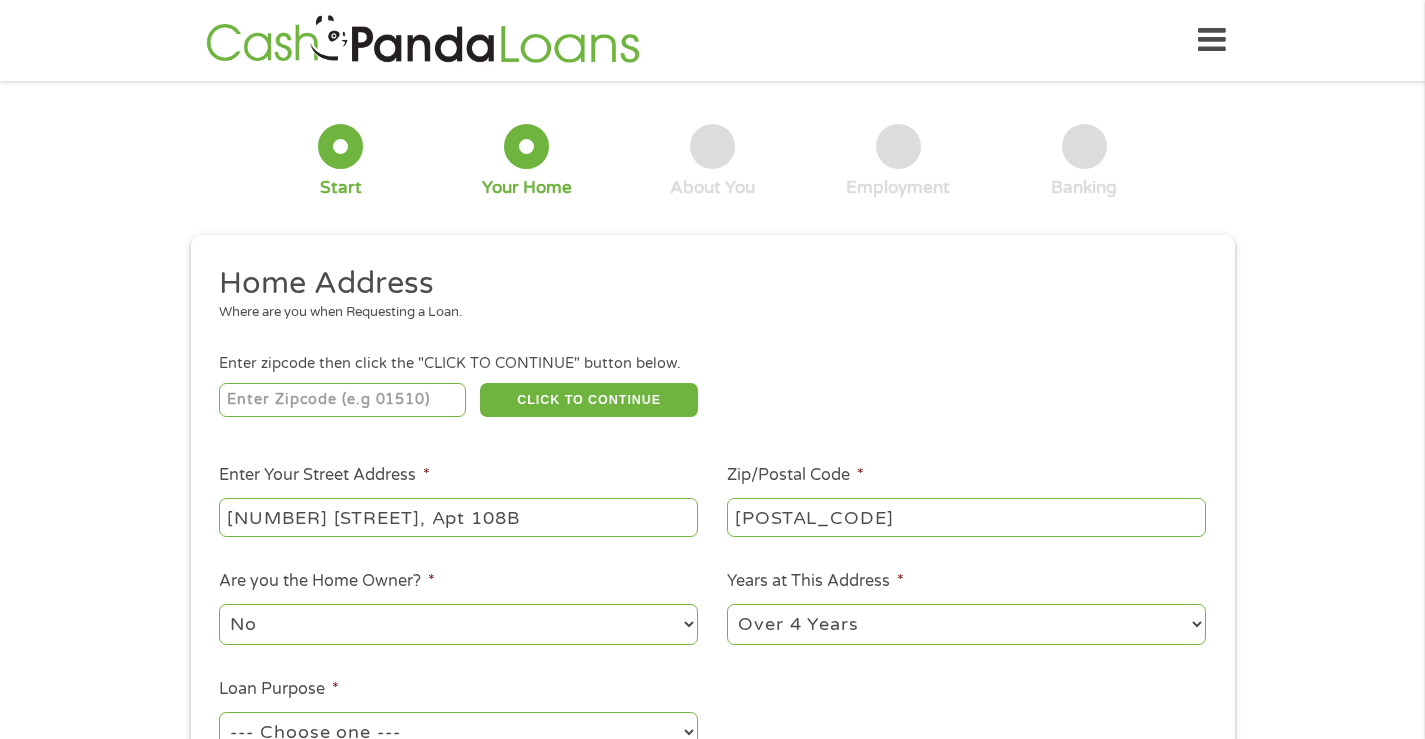 click on "1 Year or less 1 - 2 Years 2 - 4 Years Over 4 Years" at bounding box center (966, 624) 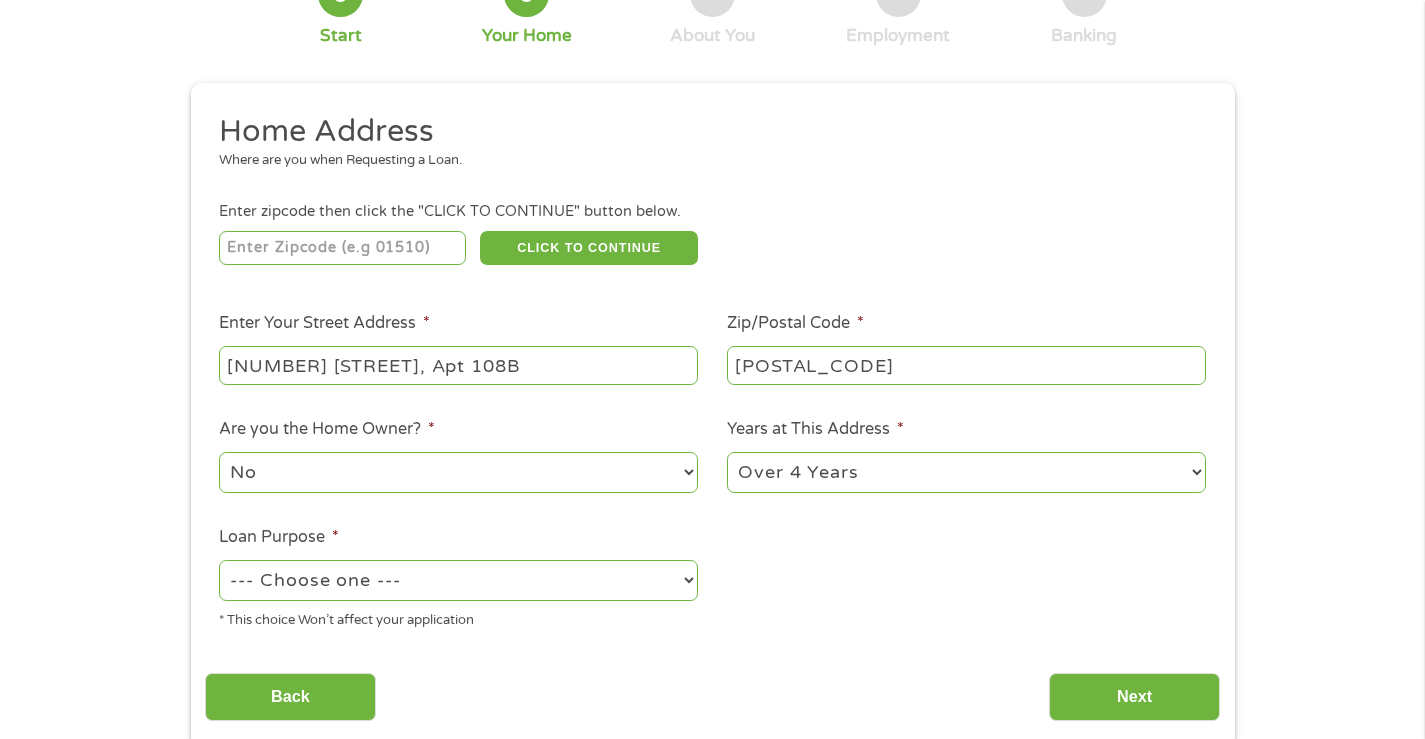scroll, scrollTop: 200, scrollLeft: 0, axis: vertical 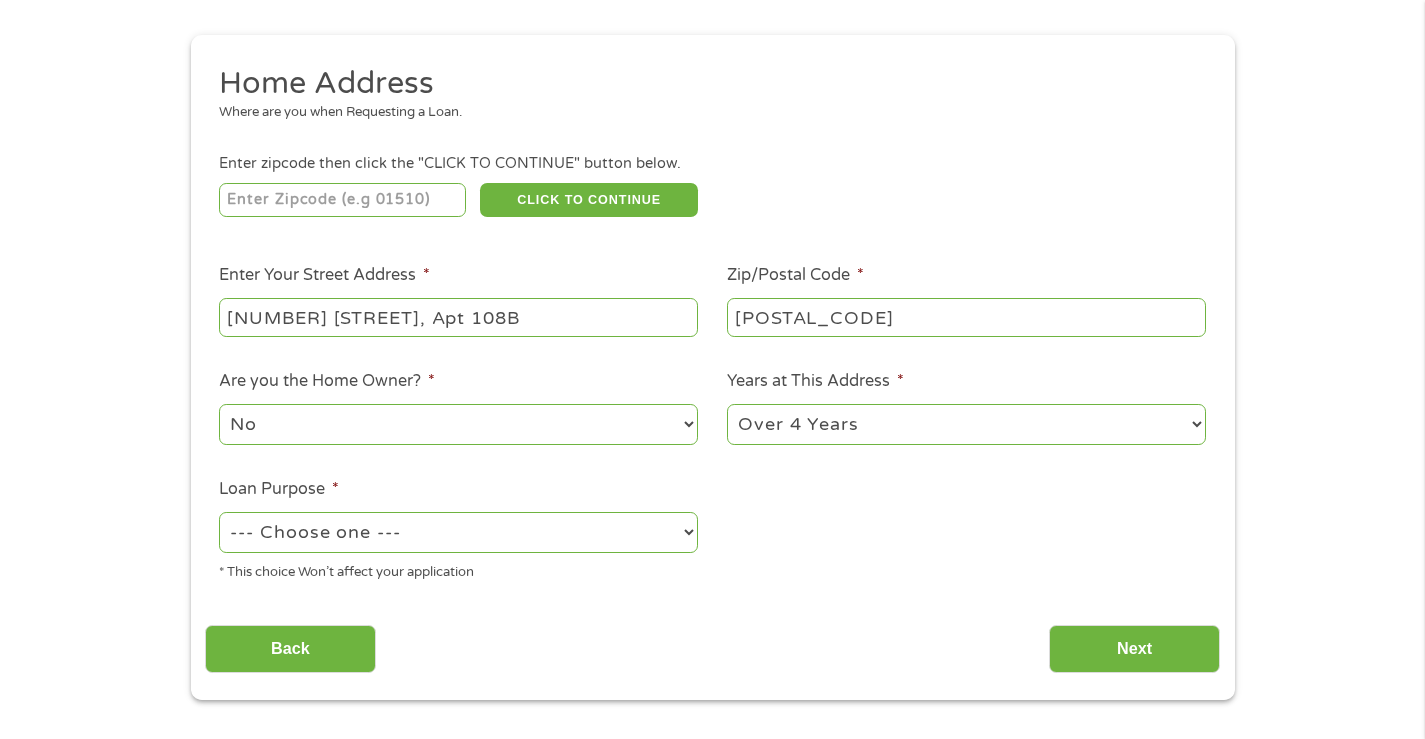 click on "--- Choose one --- Pay Bills Debt Consolidation Home Improvement Major Purchase Car Loan Short Term Cash Medical Expenses Other" at bounding box center [458, 532] 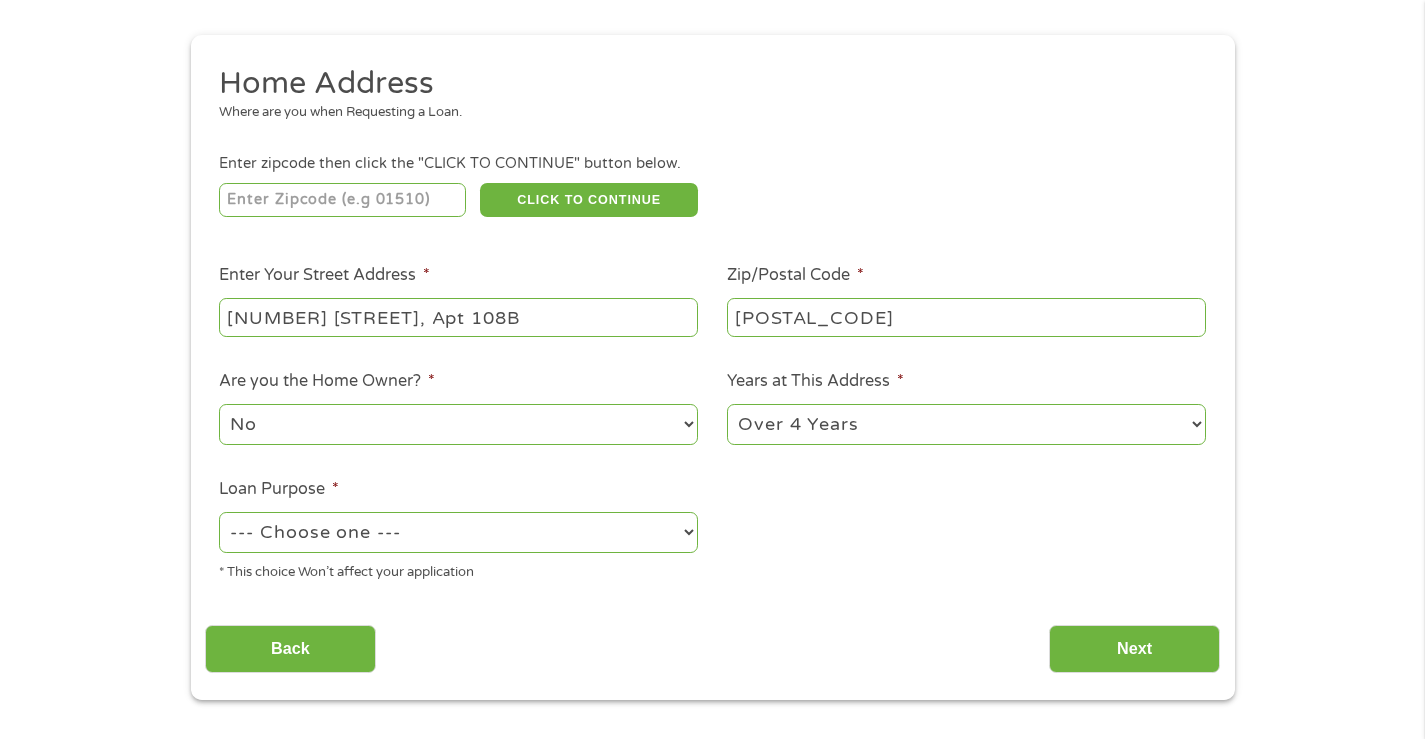 select on "paybills" 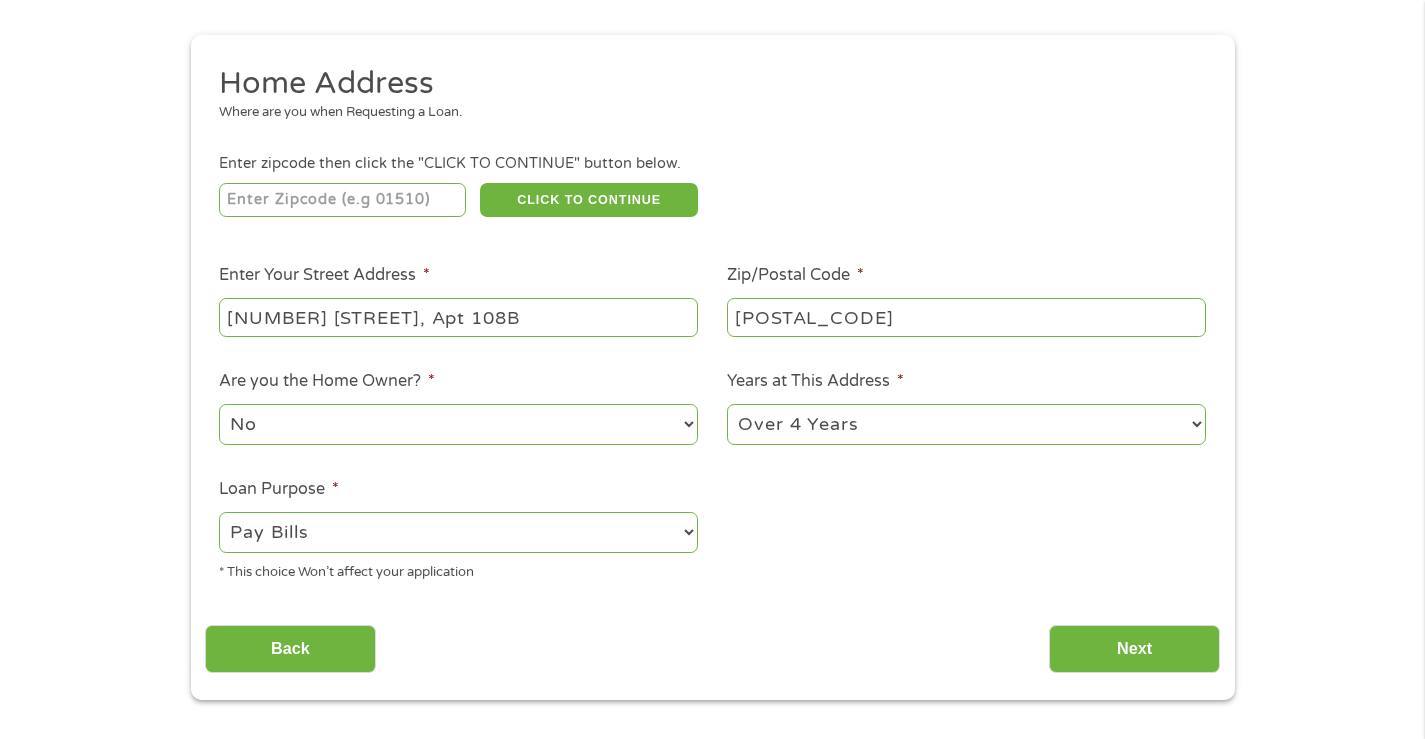 click on "--- Choose one --- Pay Bills Debt Consolidation Home Improvement Major Purchase Car Loan Short Term Cash Medical Expenses Other" at bounding box center [458, 532] 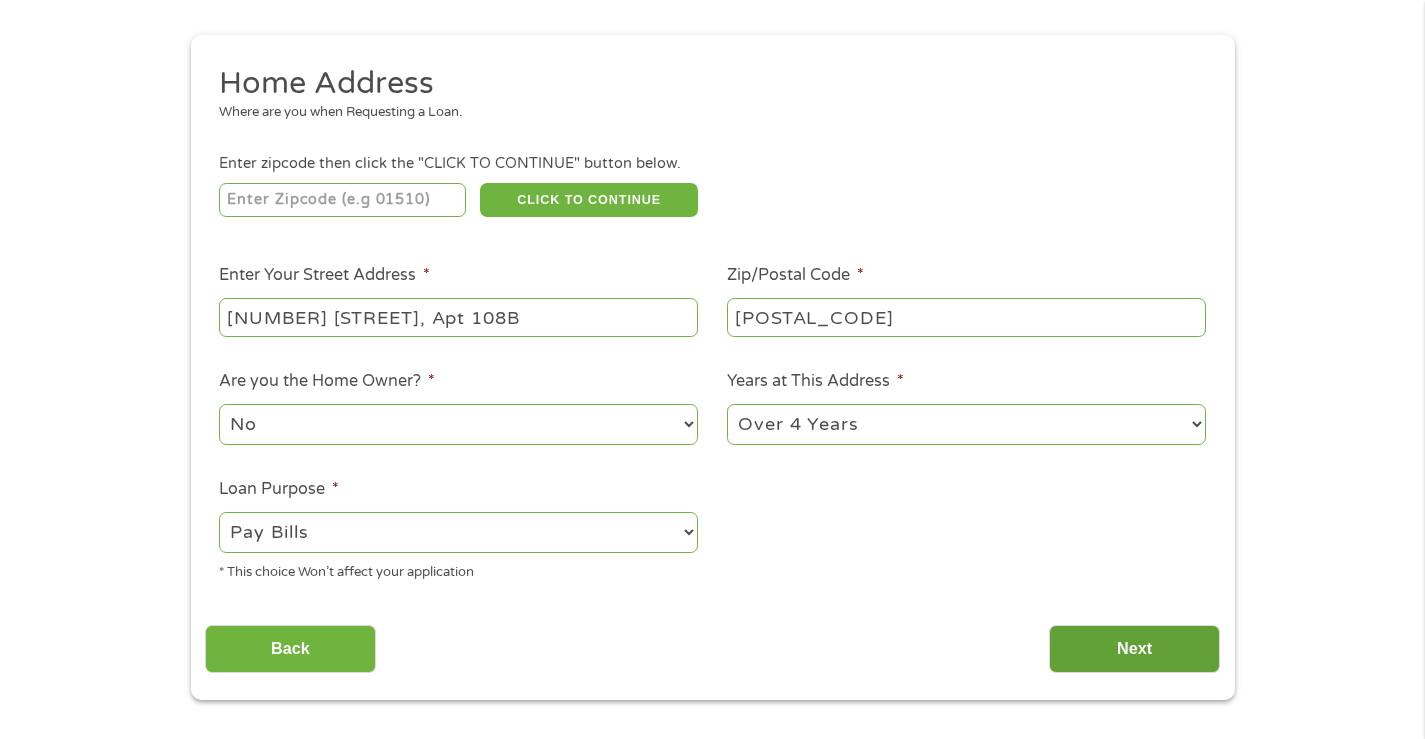 click on "Next" at bounding box center (1134, 649) 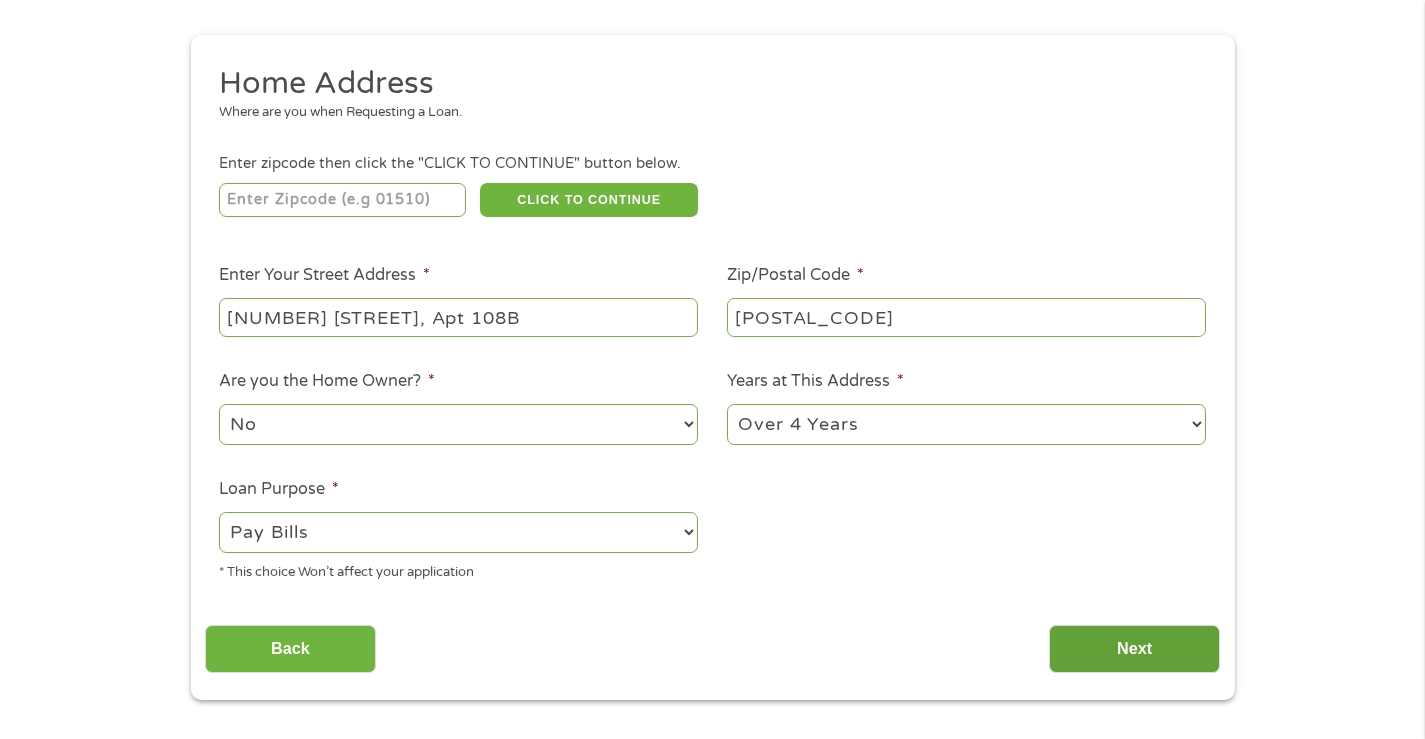 scroll, scrollTop: 8, scrollLeft: 8, axis: both 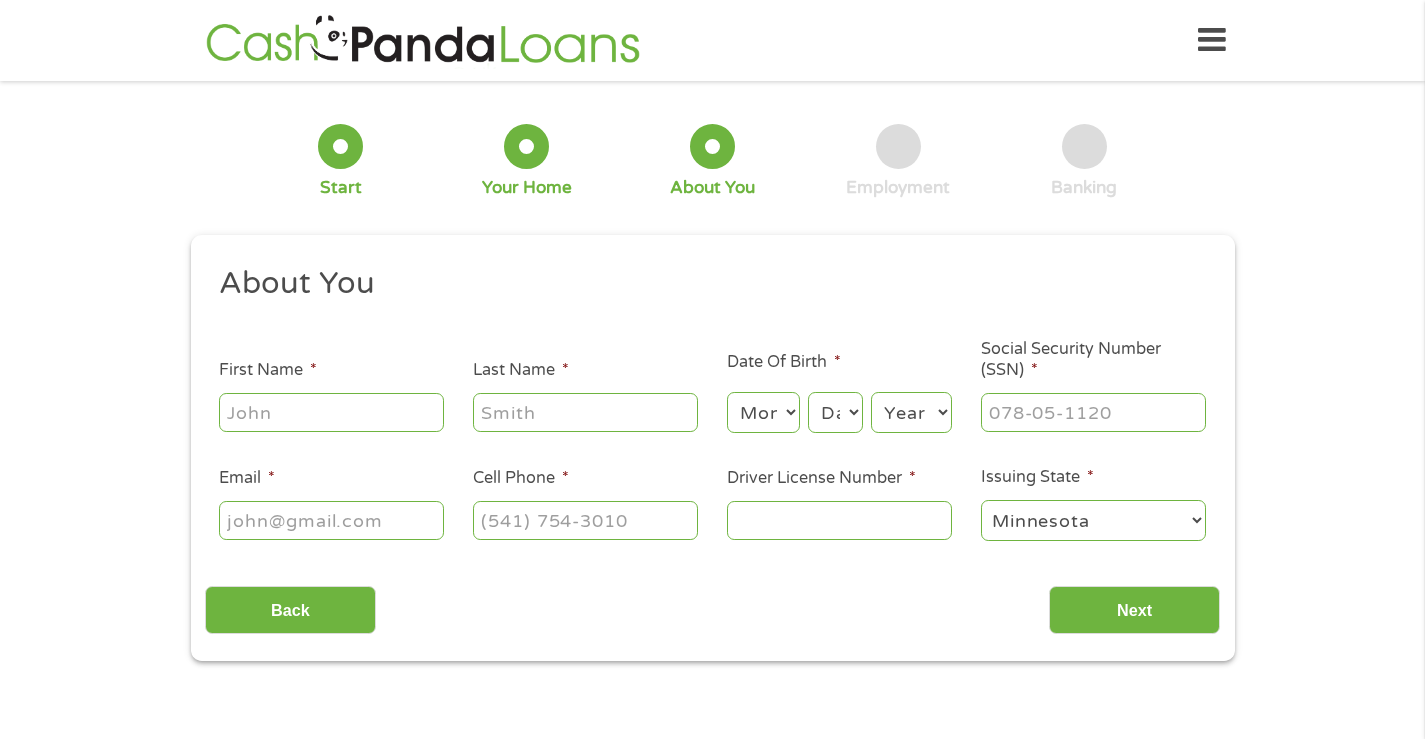 click on "First Name *" at bounding box center [331, 412] 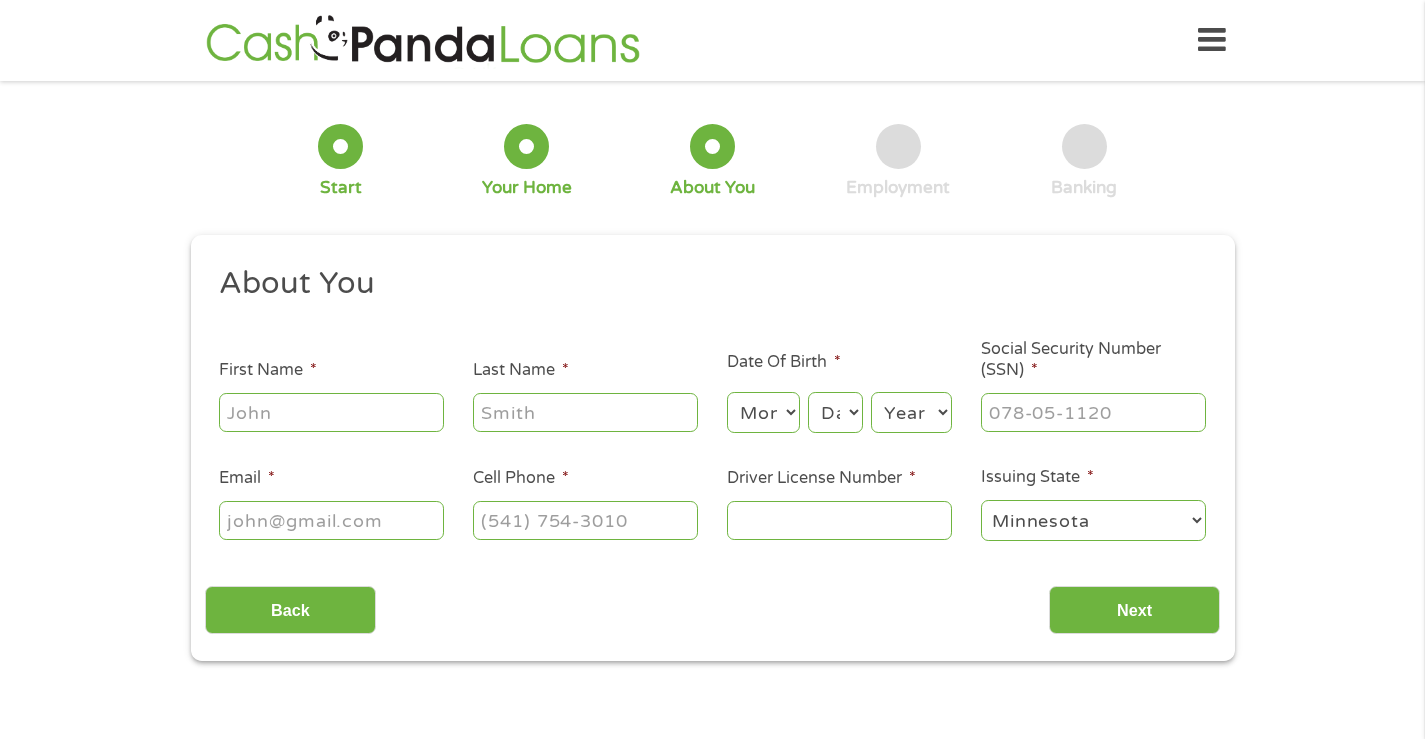 type on "[FIRST]" 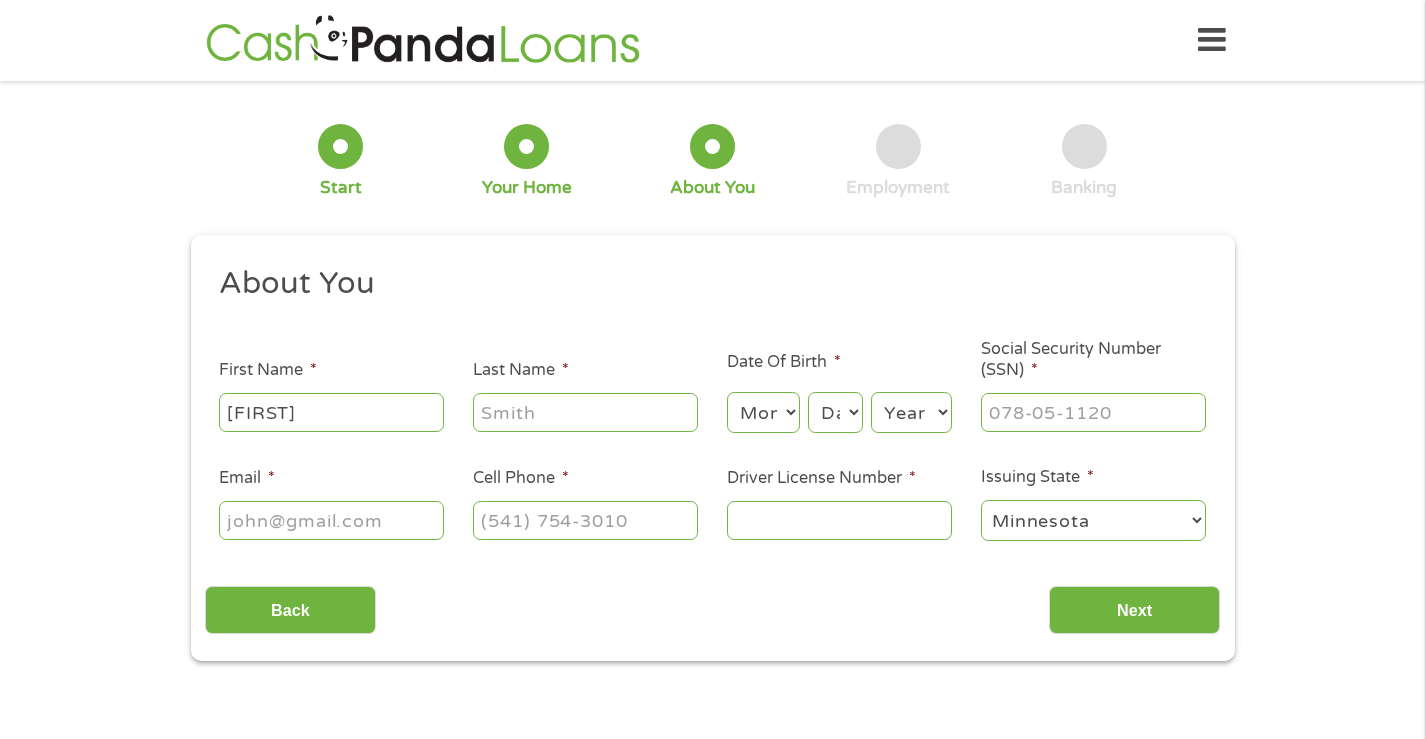type on "[LAST]" 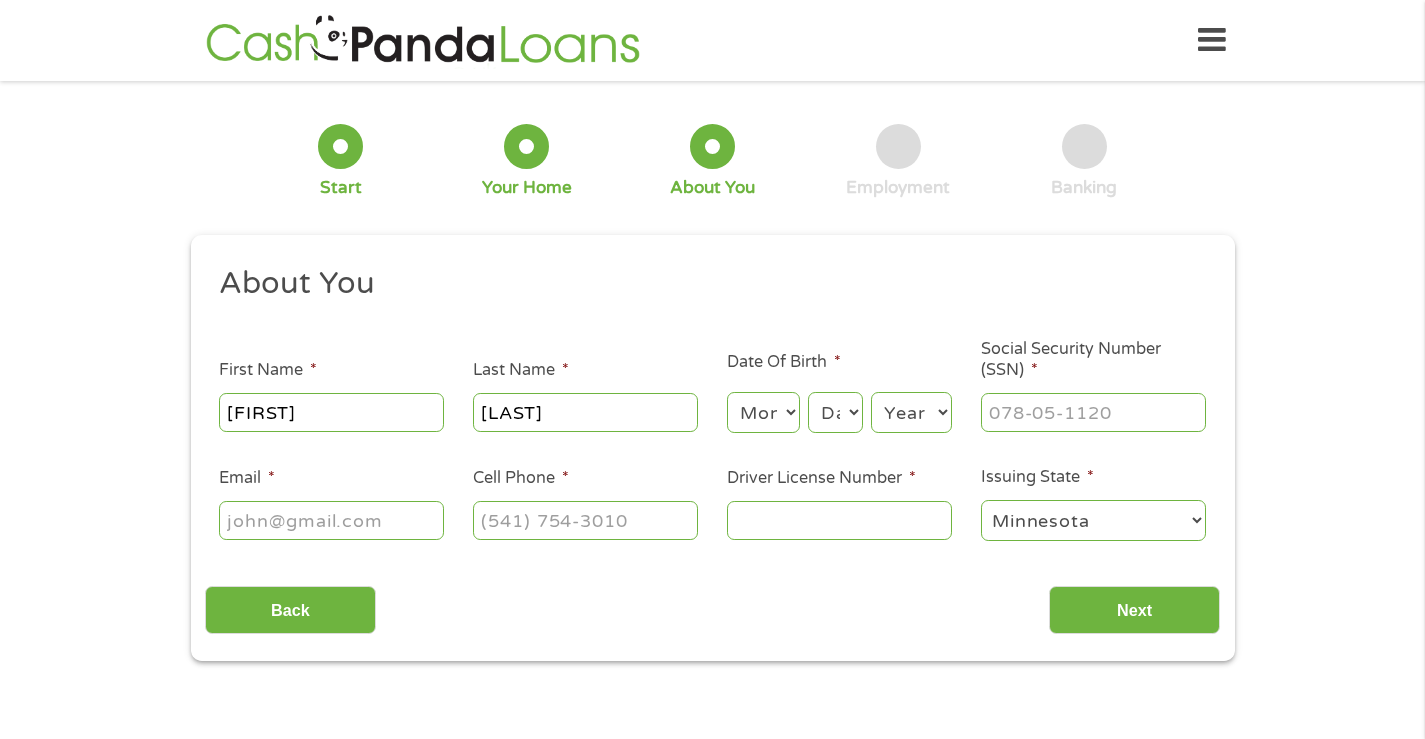 type on "[EMAIL]" 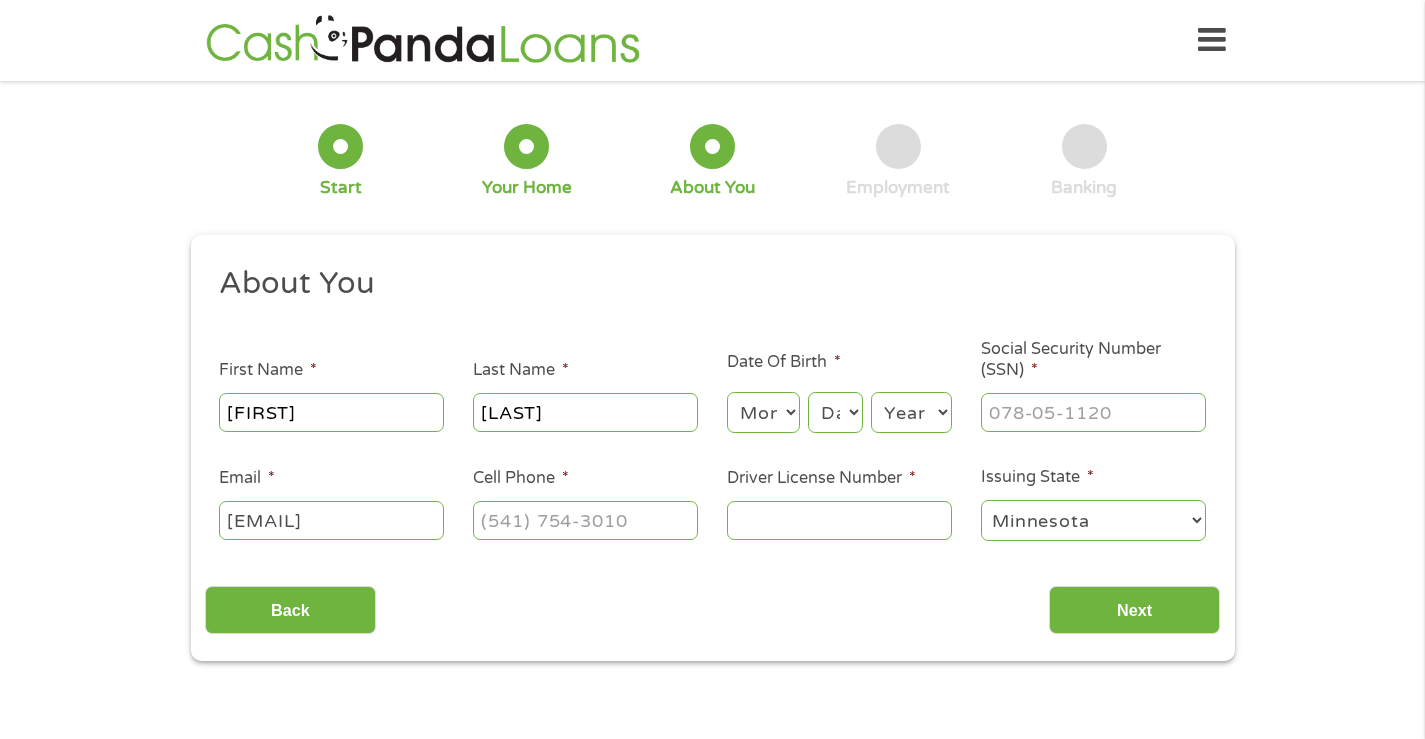 type on "([AREA_CODE]) [PHONE]" 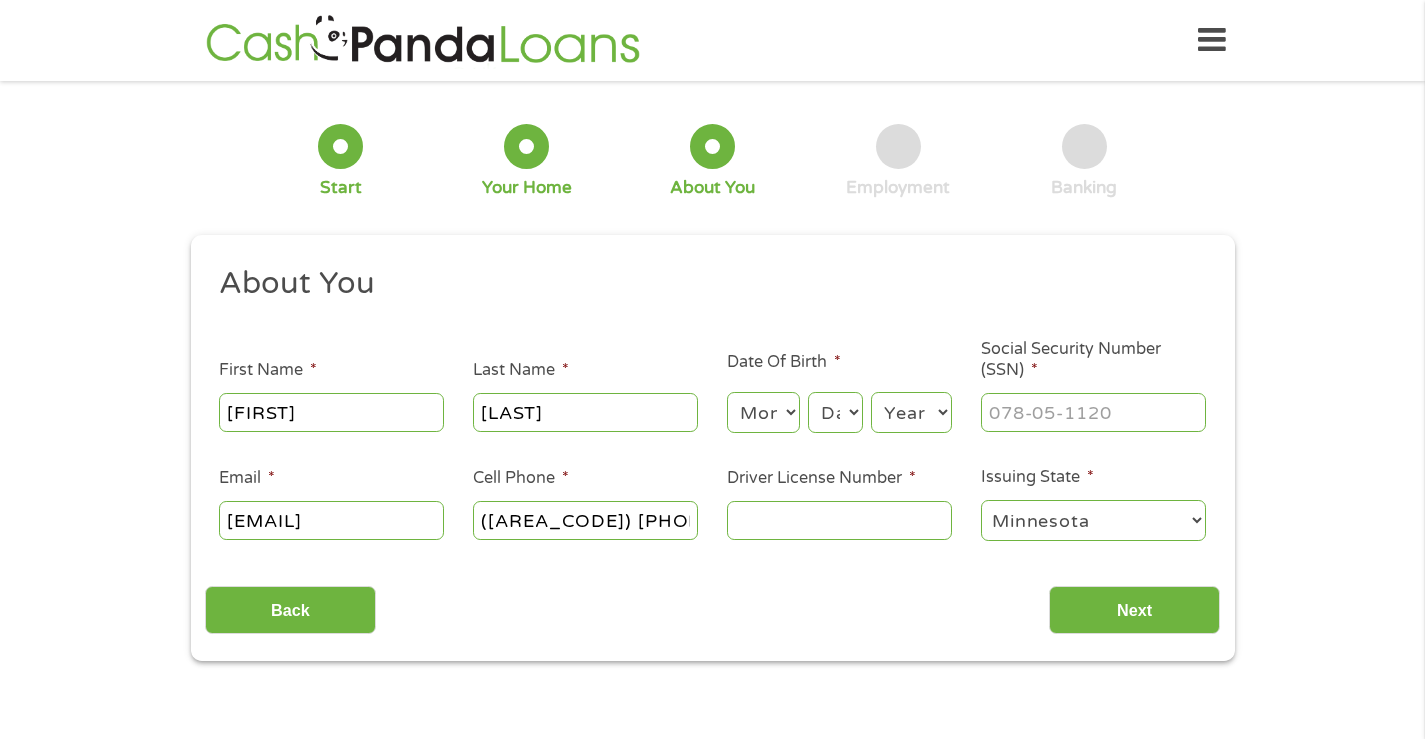 click on "Month 1 2 3 4 5 6 7 8 9 10 11 12" at bounding box center (763, 412) 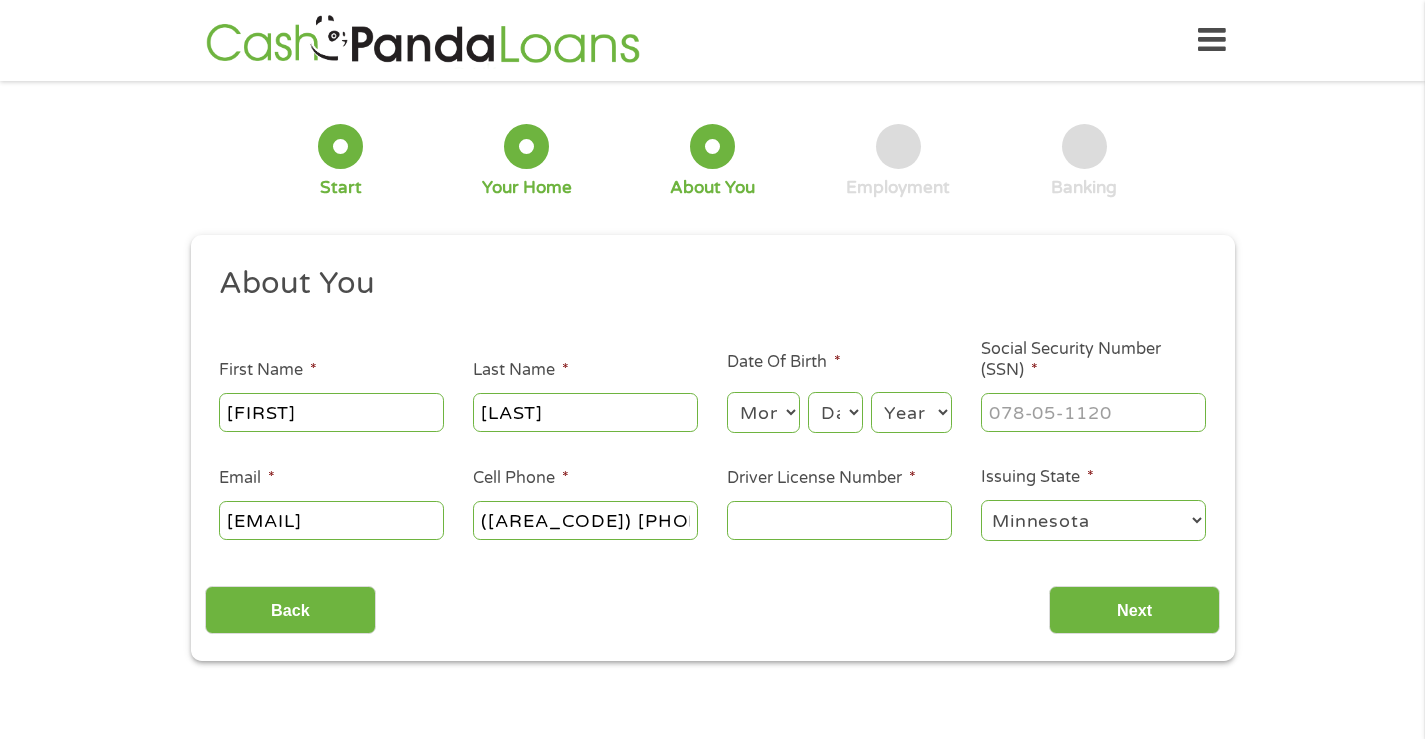 select on "3" 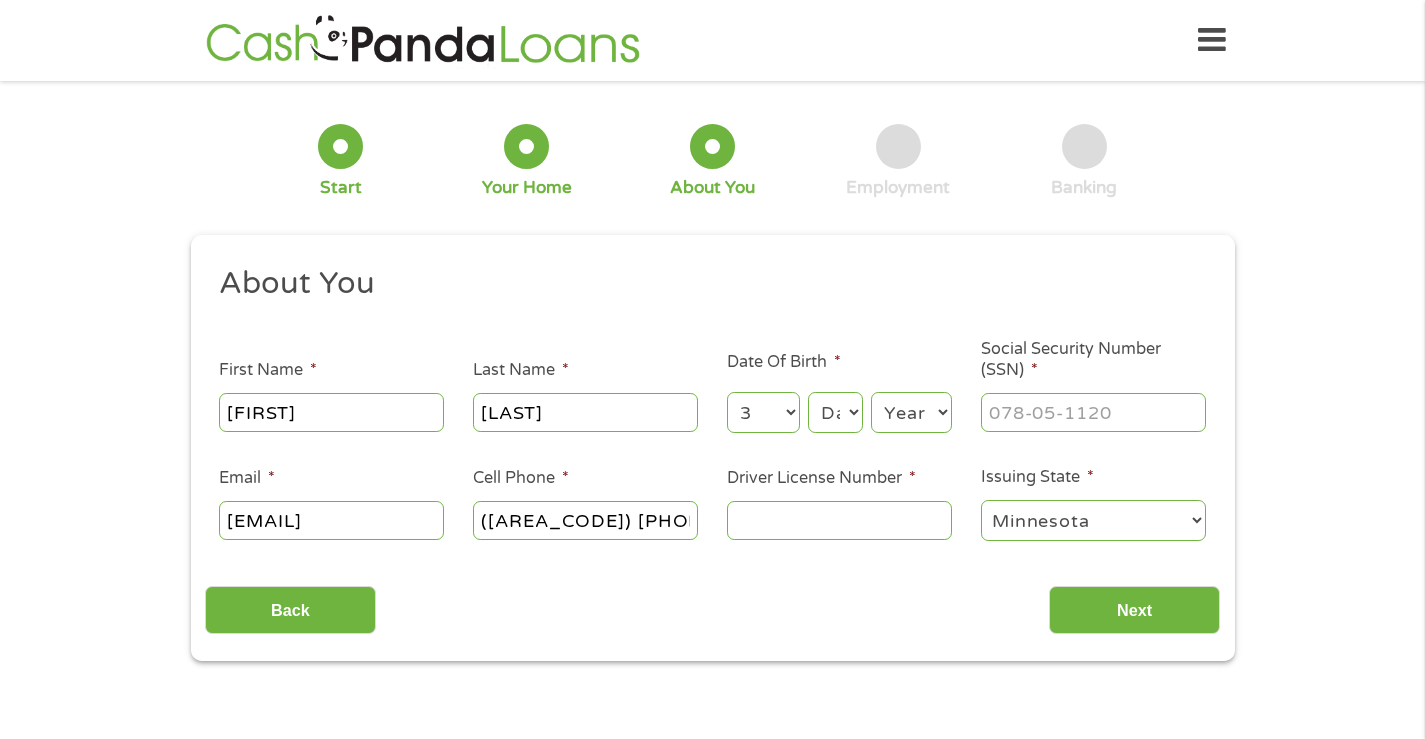 click on "Month 1 2 3 4 5 6 7 8 9 10 11 12" at bounding box center [763, 412] 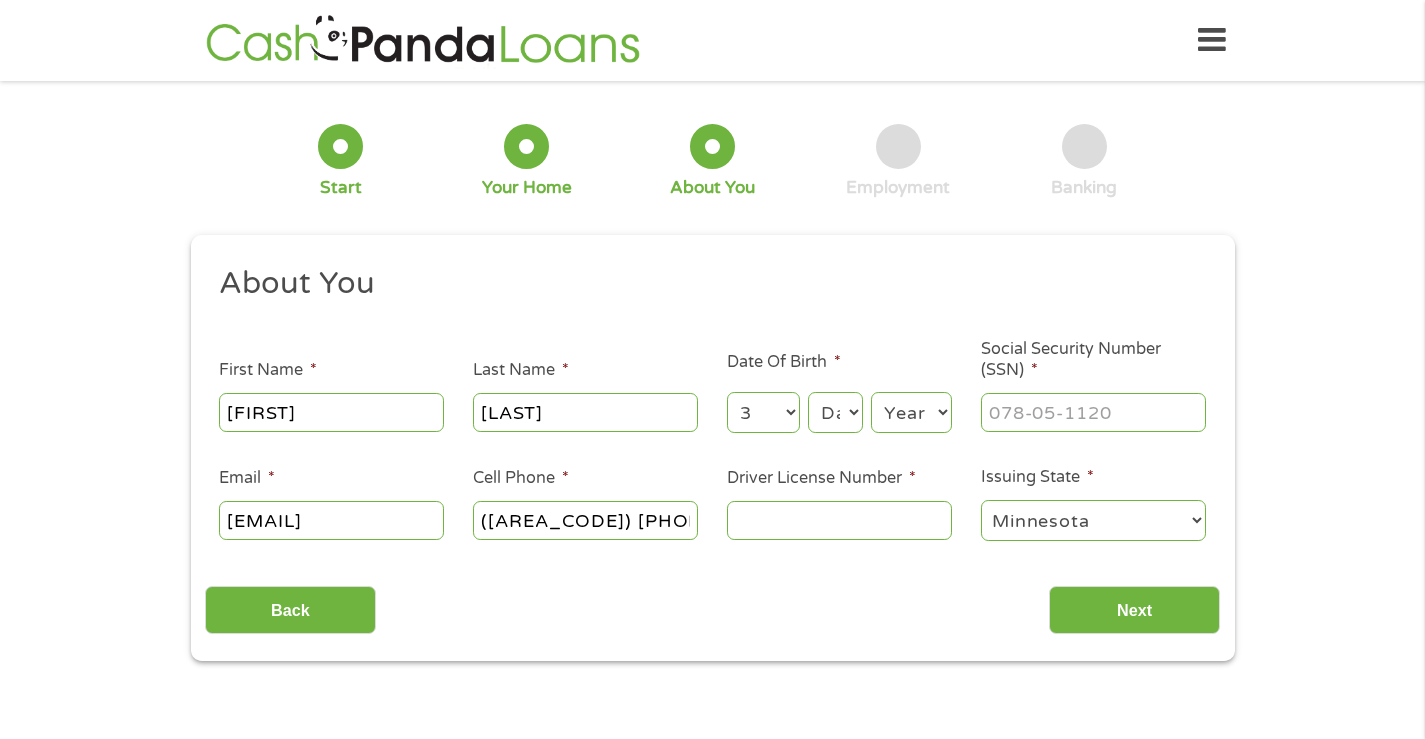 click on "Day 1 2 3 4 5 6 7 8 9 10 11 12 13 14 15 16 17 18 19 20 21 22 23 24 25 26 27 28 29 30 31" at bounding box center [835, 412] 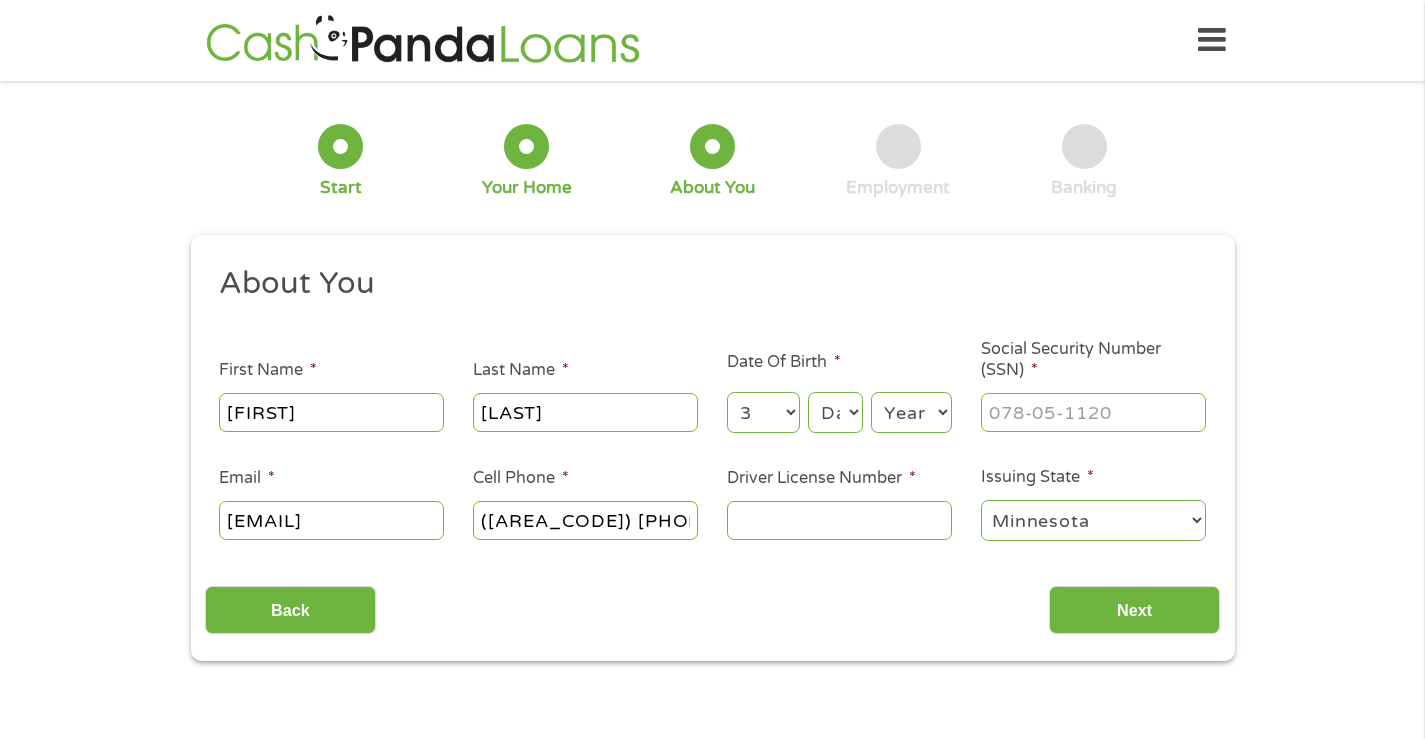 select on "21" 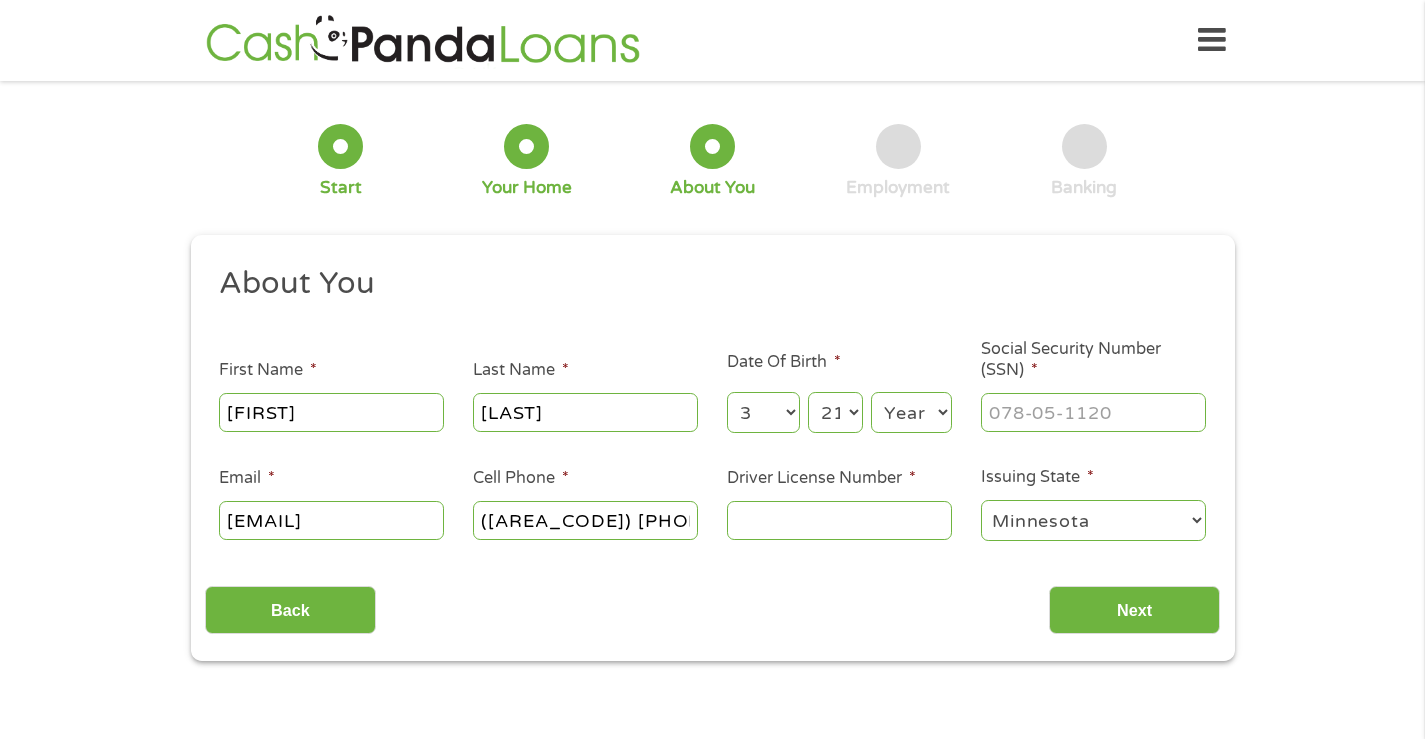 click on "Day 1 2 3 4 5 6 7 8 9 10 11 12 13 14 15 16 17 18 19 20 21 22 23 24 25 26 27 28 29 30 31" at bounding box center (835, 412) 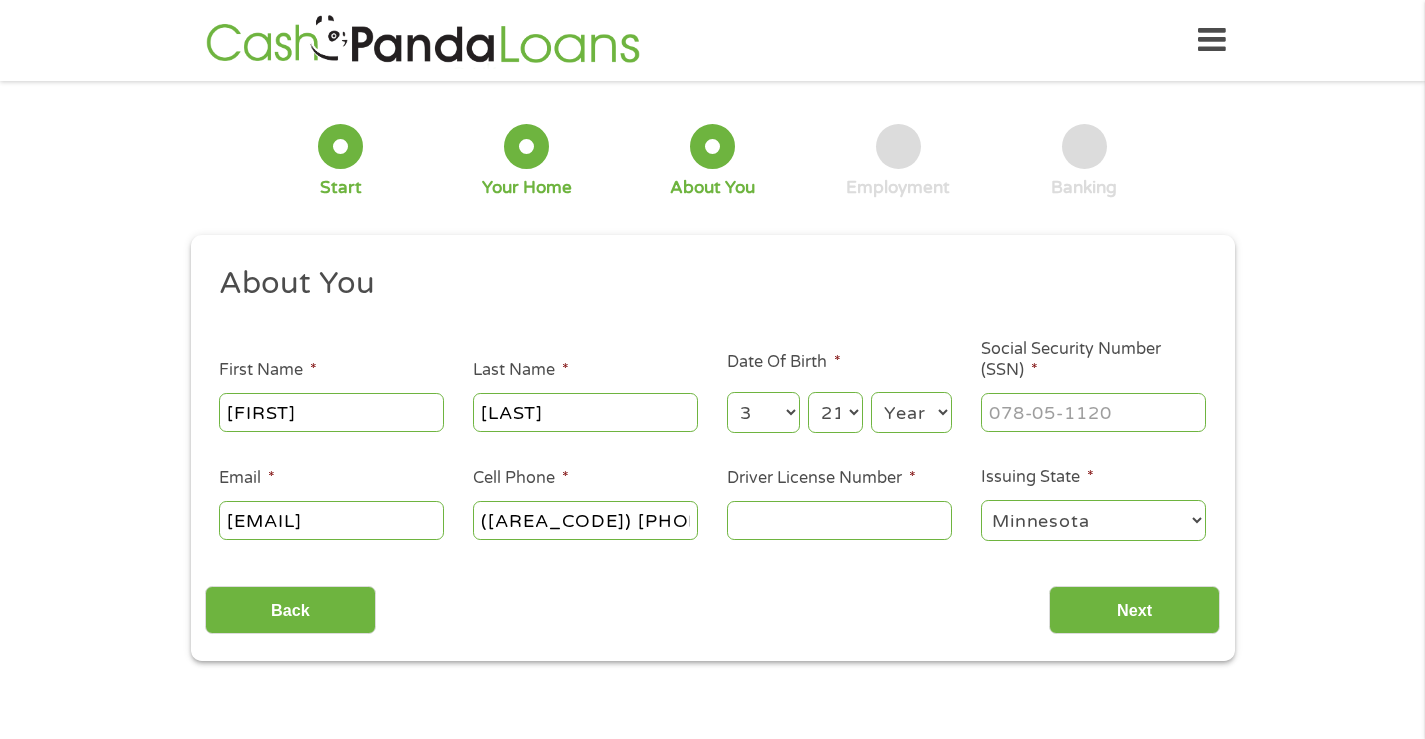 select on "1957" 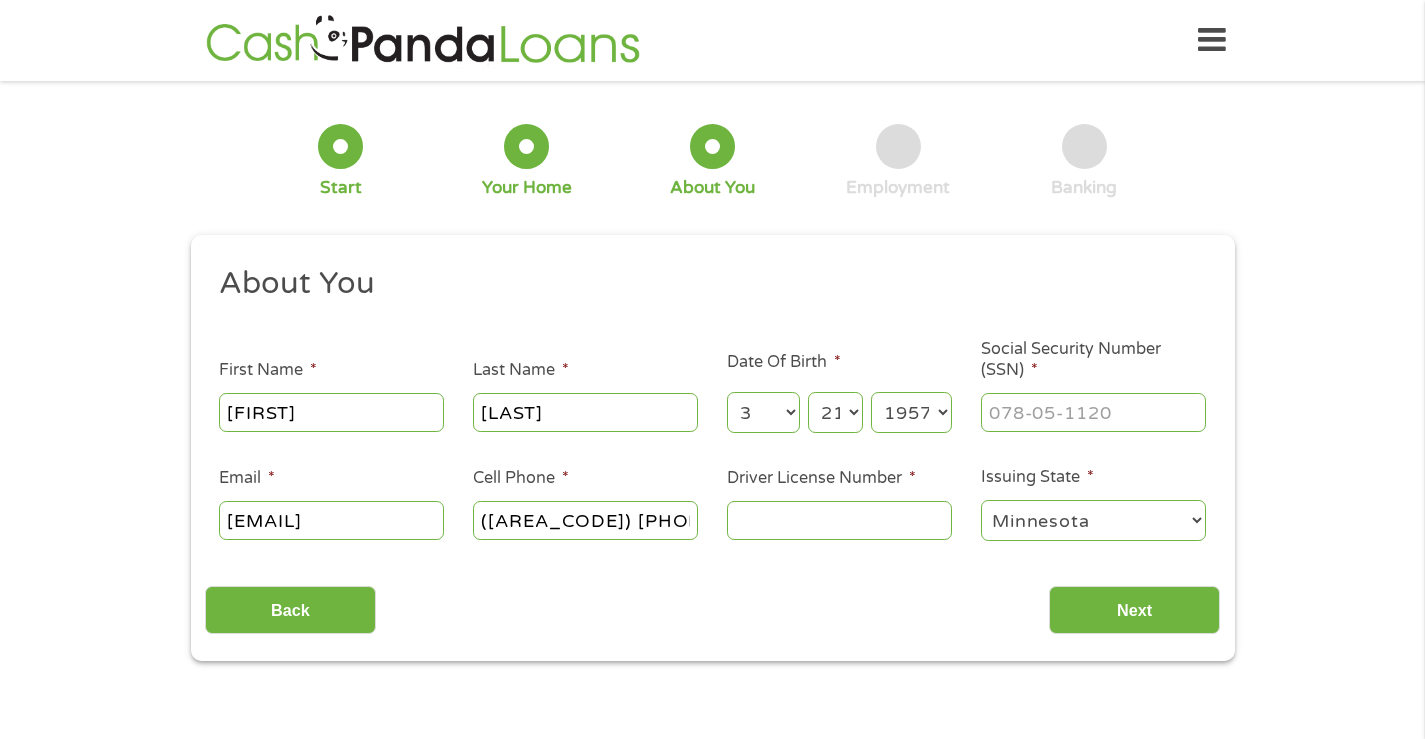 click on "Year 2007 2006 2005 2004 2003 2002 2001 2000 1999 1998 1997 1996 1995 1994 1993 1992 1991 1990 1989 1988 1987 1986 1985 1984 1983 1982 1981 1980 1979 1978 1977 1976 1975 1974 1973 1972 1971 1970 1969 1968 1967 1966 1965 1964 1963 1962 1961 1960 1959 1958 1957 1956 1955 1954 1953 1952 1951 1950 1949 1948 1947 1946 1945 1944 1943 1942 1941 1940 1939 1938 1937 1936 1935 1934 1933 1932 1931 1930 1929 1928 1927 1926 1925 1924 1923 1922 1921 1920" at bounding box center (911, 412) 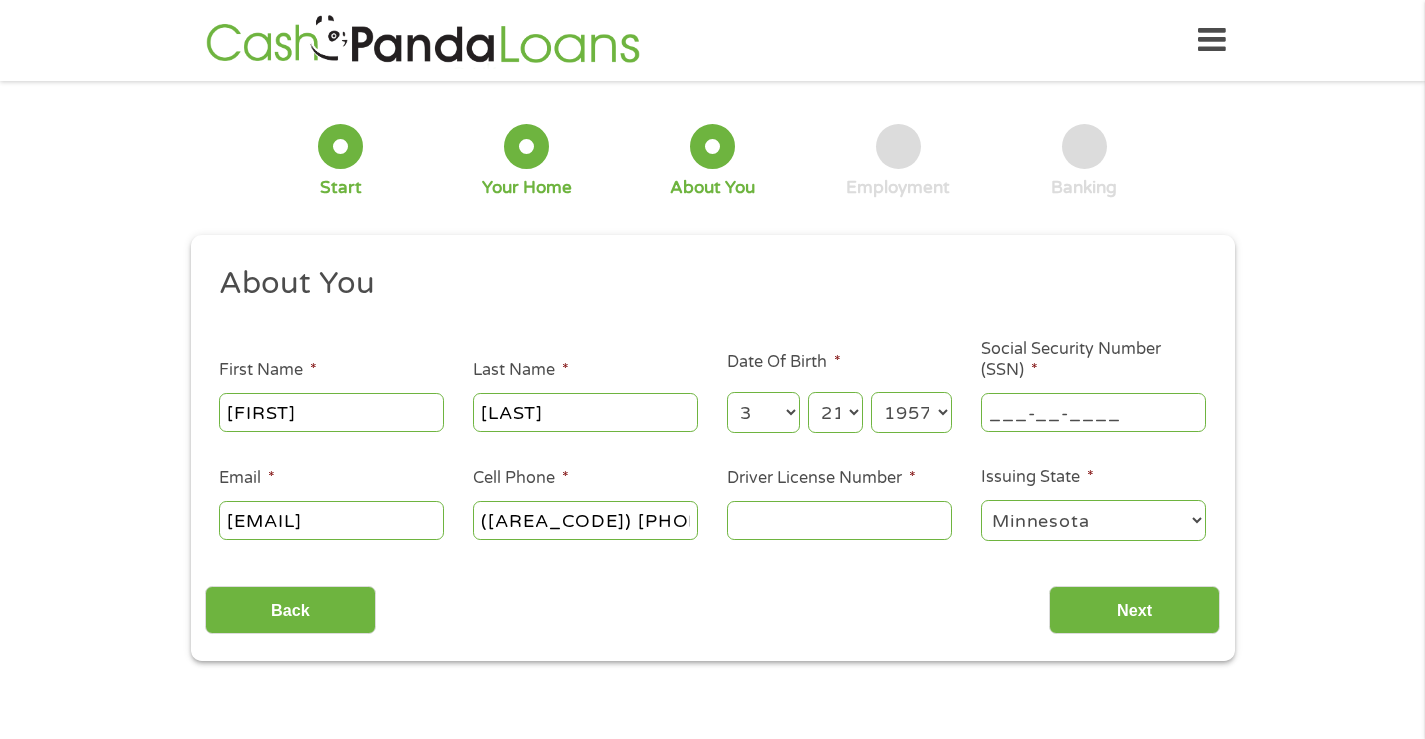 click on "___-__-____" at bounding box center [1093, 412] 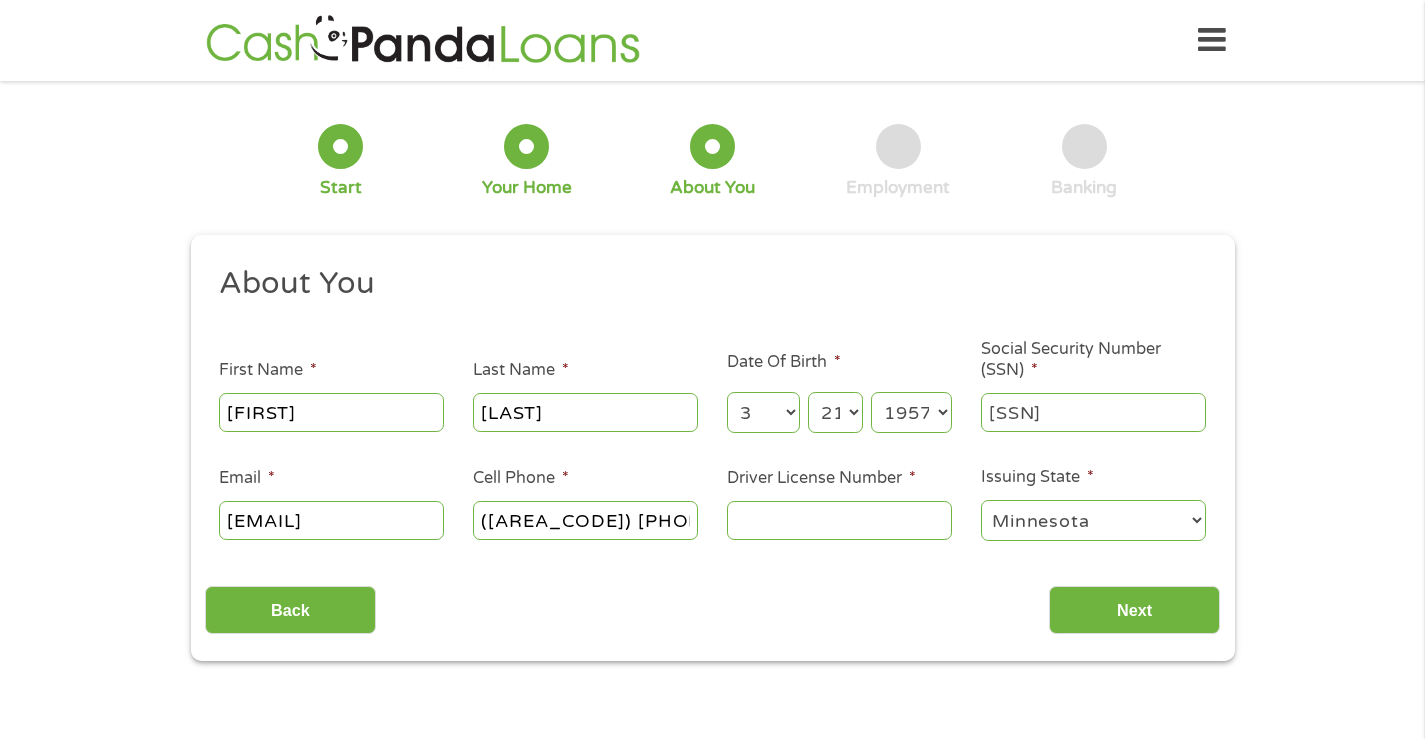 type on "[SSN]" 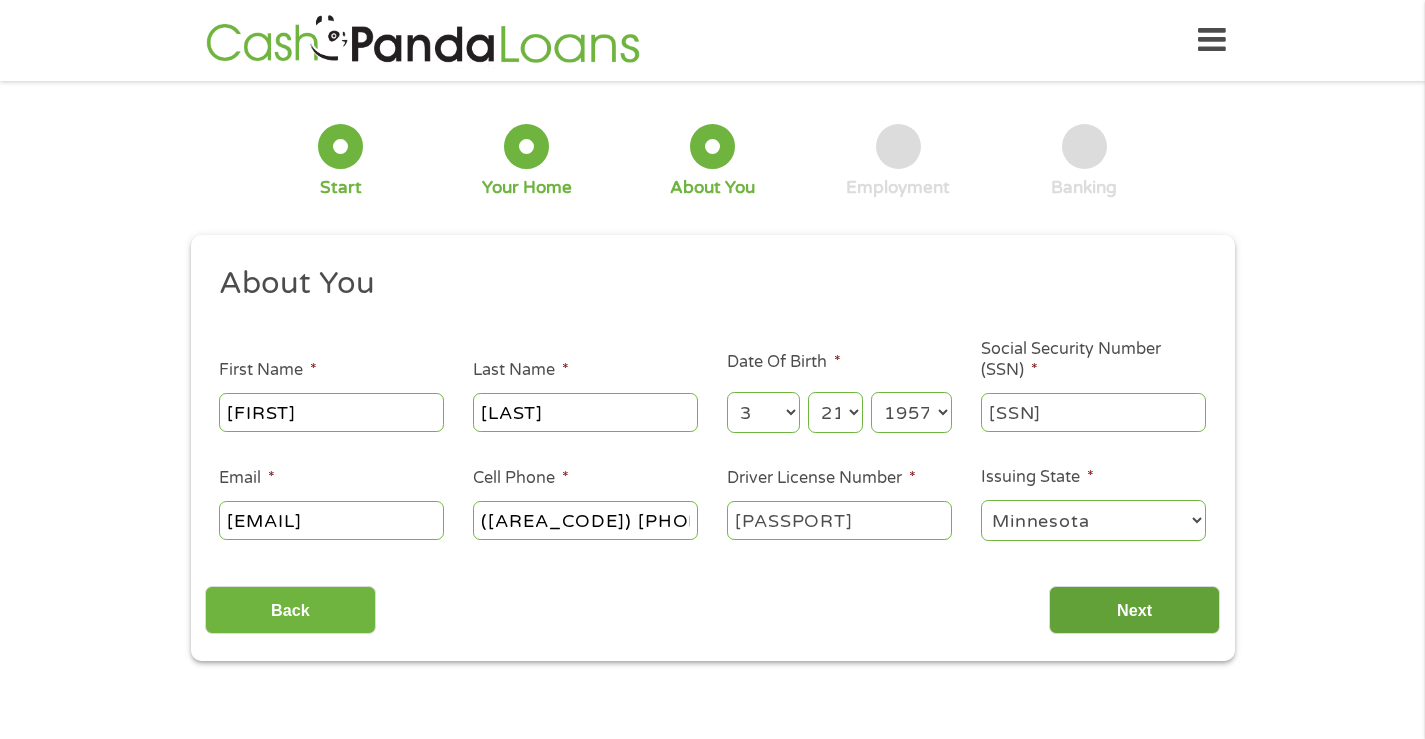 type on "[PASSPORT]" 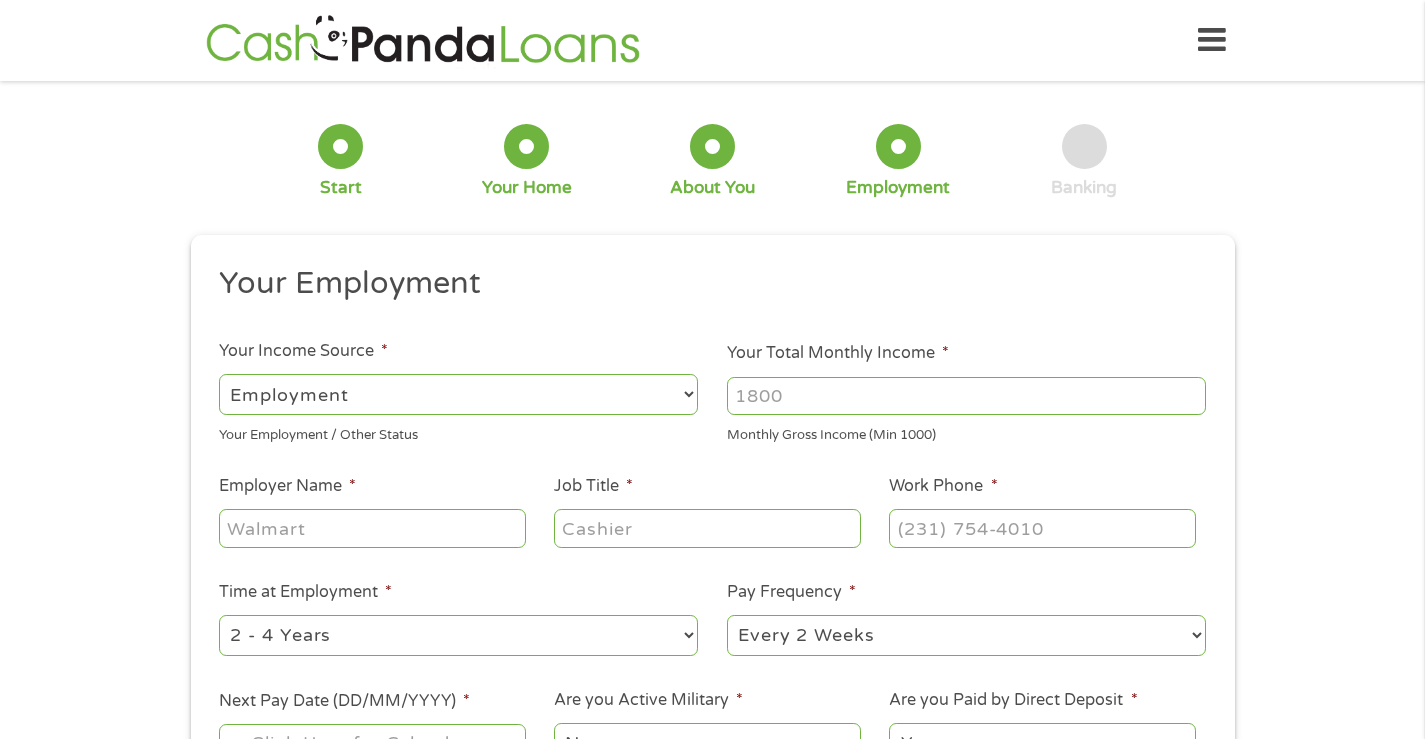 scroll, scrollTop: 8, scrollLeft: 8, axis: both 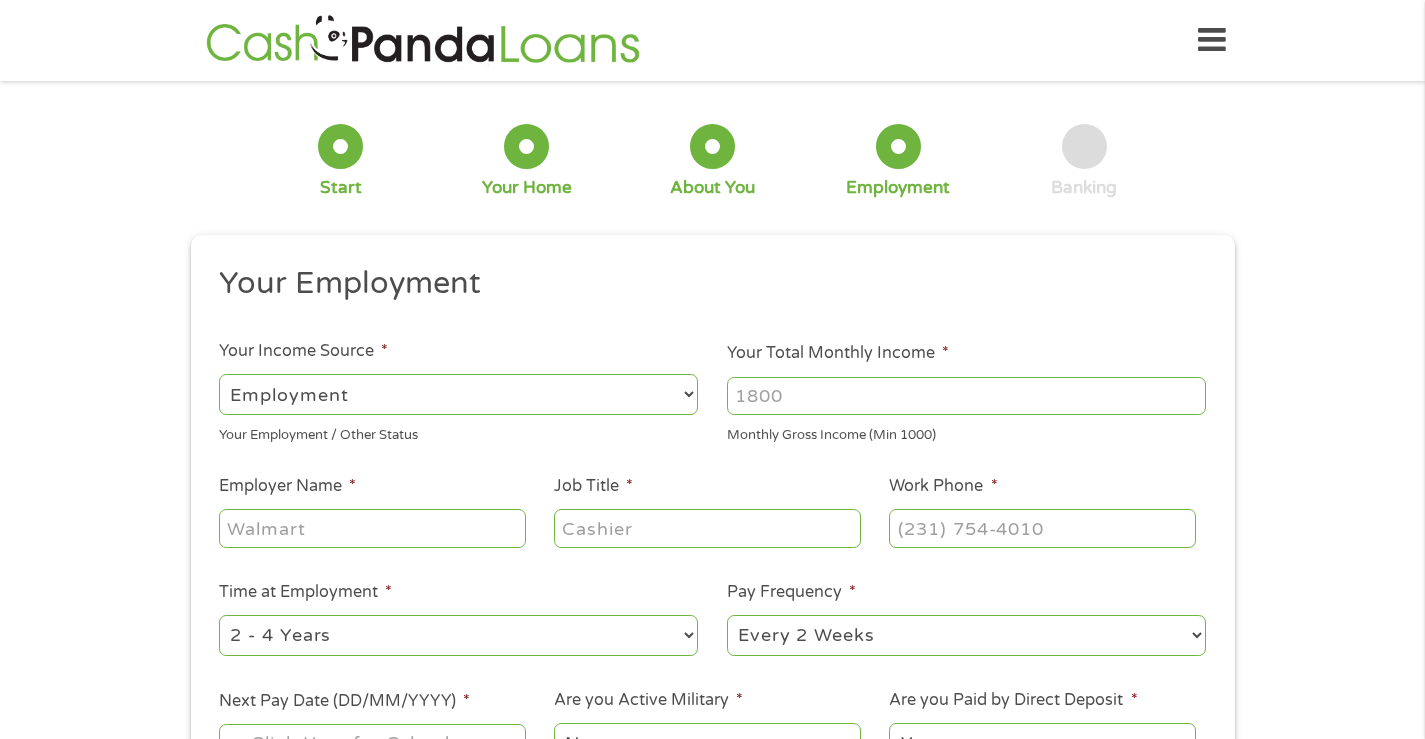 click on "--- Choose one --- Employment Self Employed Benefits" at bounding box center (458, 394) 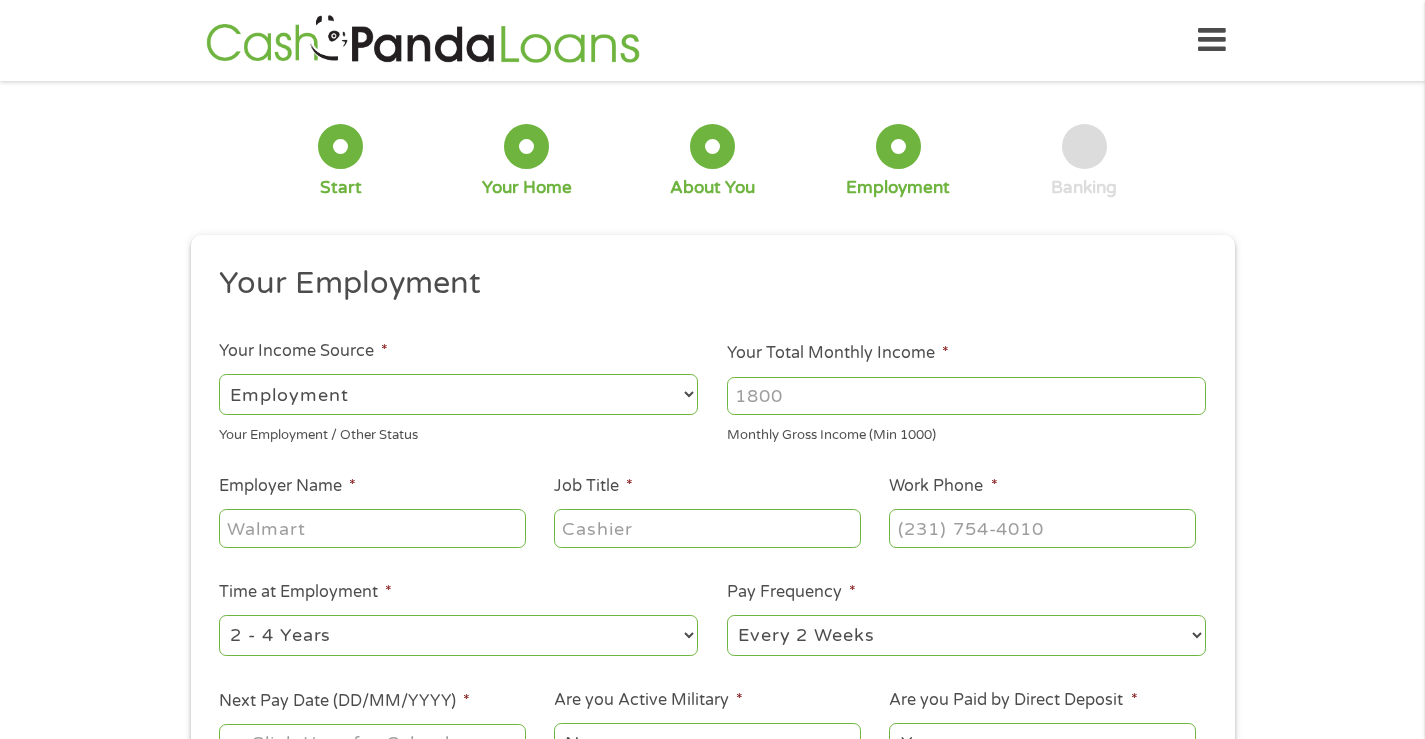 select on "benefits" 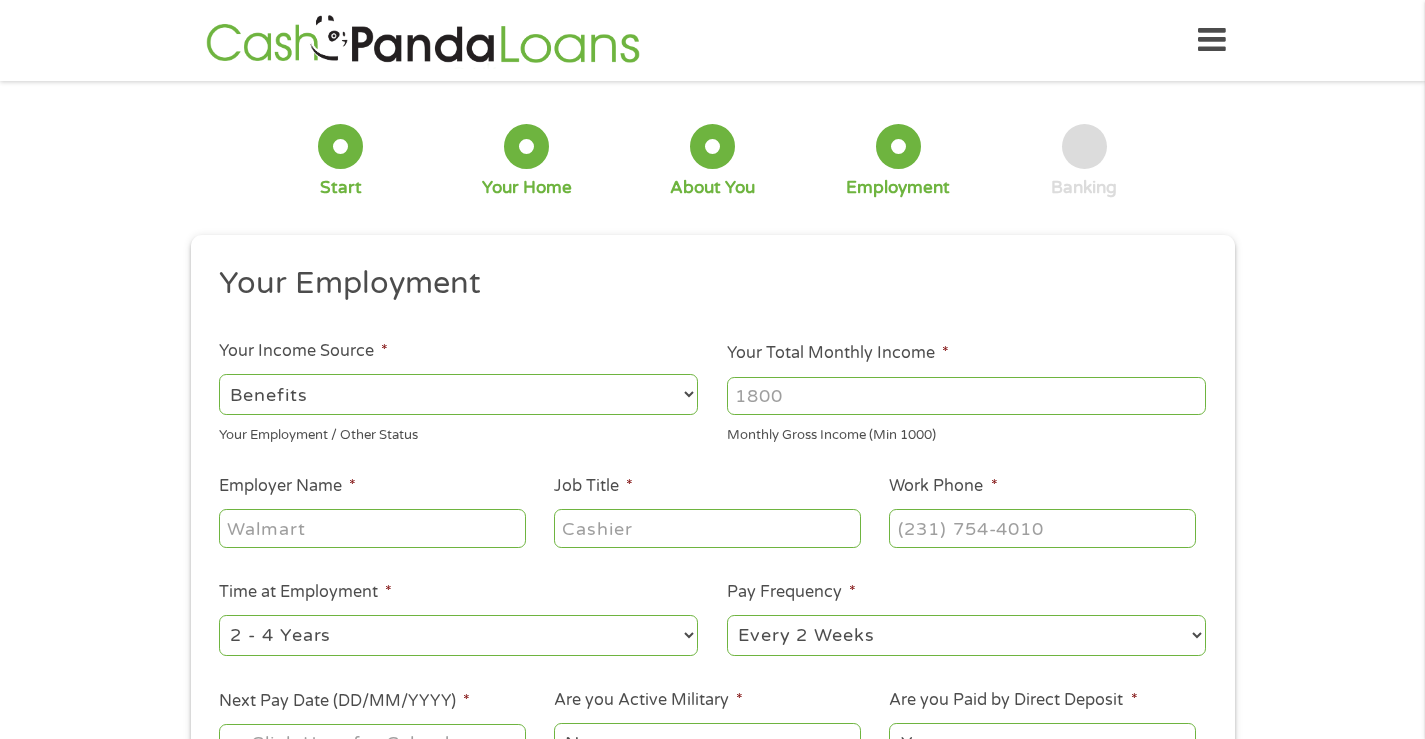 click on "--- Choose one --- Employment Self Employed Benefits" at bounding box center (458, 394) 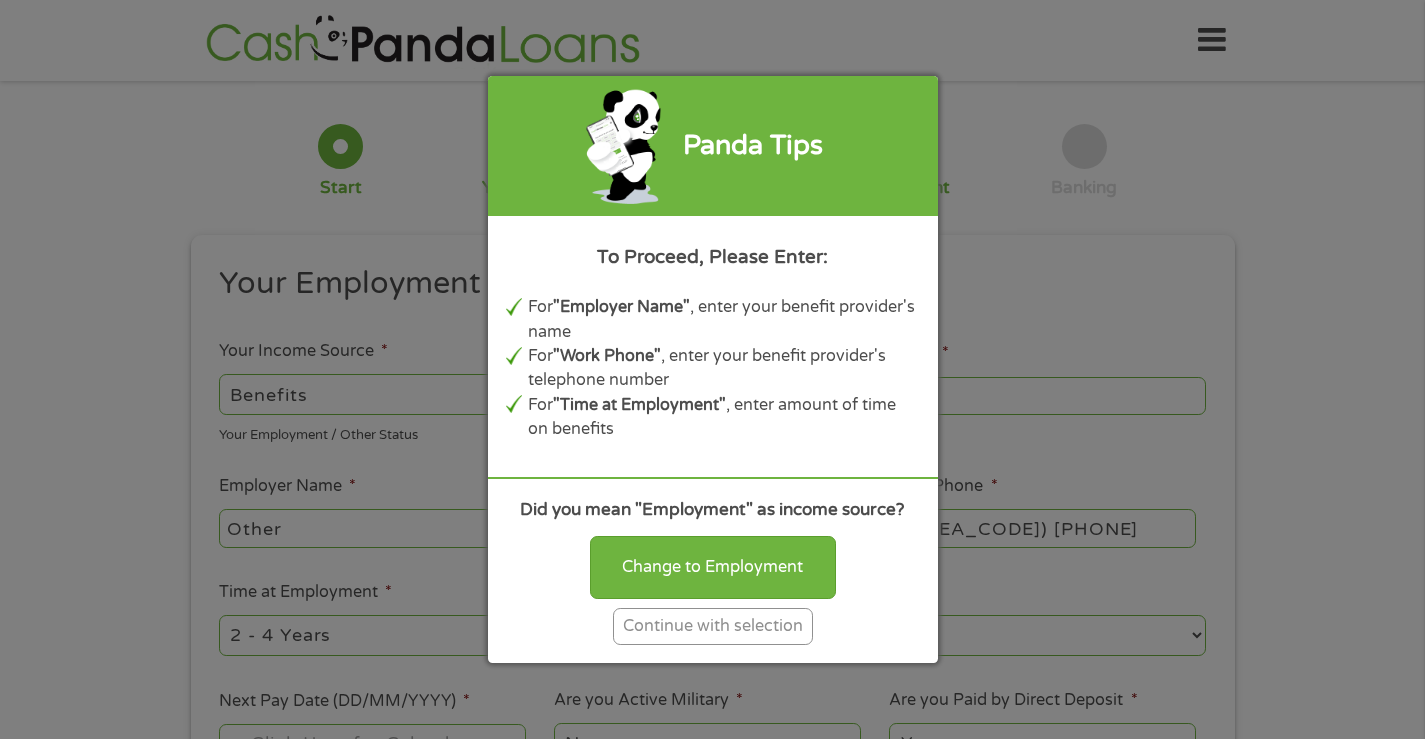 click on "Continue with selection" at bounding box center [713, 626] 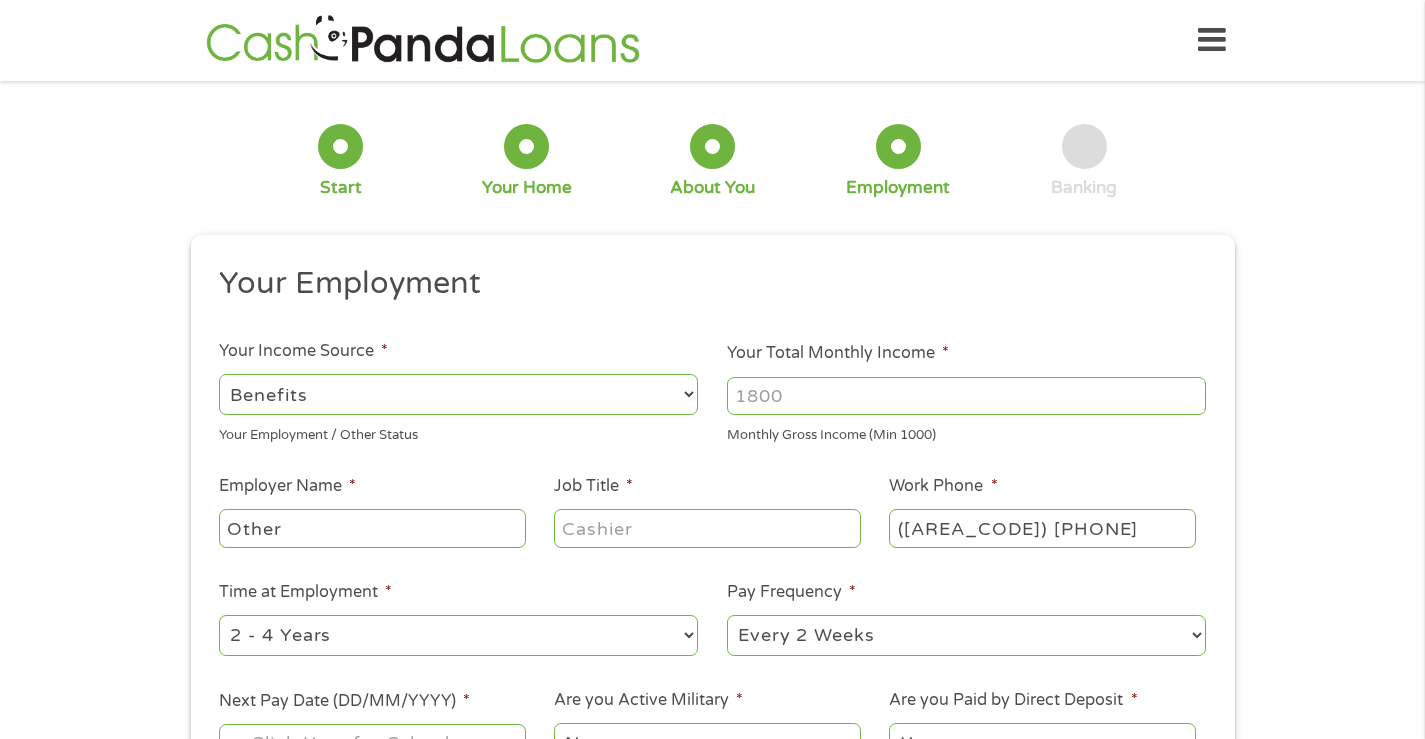 drag, startPoint x: 797, startPoint y: 396, endPoint x: 713, endPoint y: 396, distance: 84 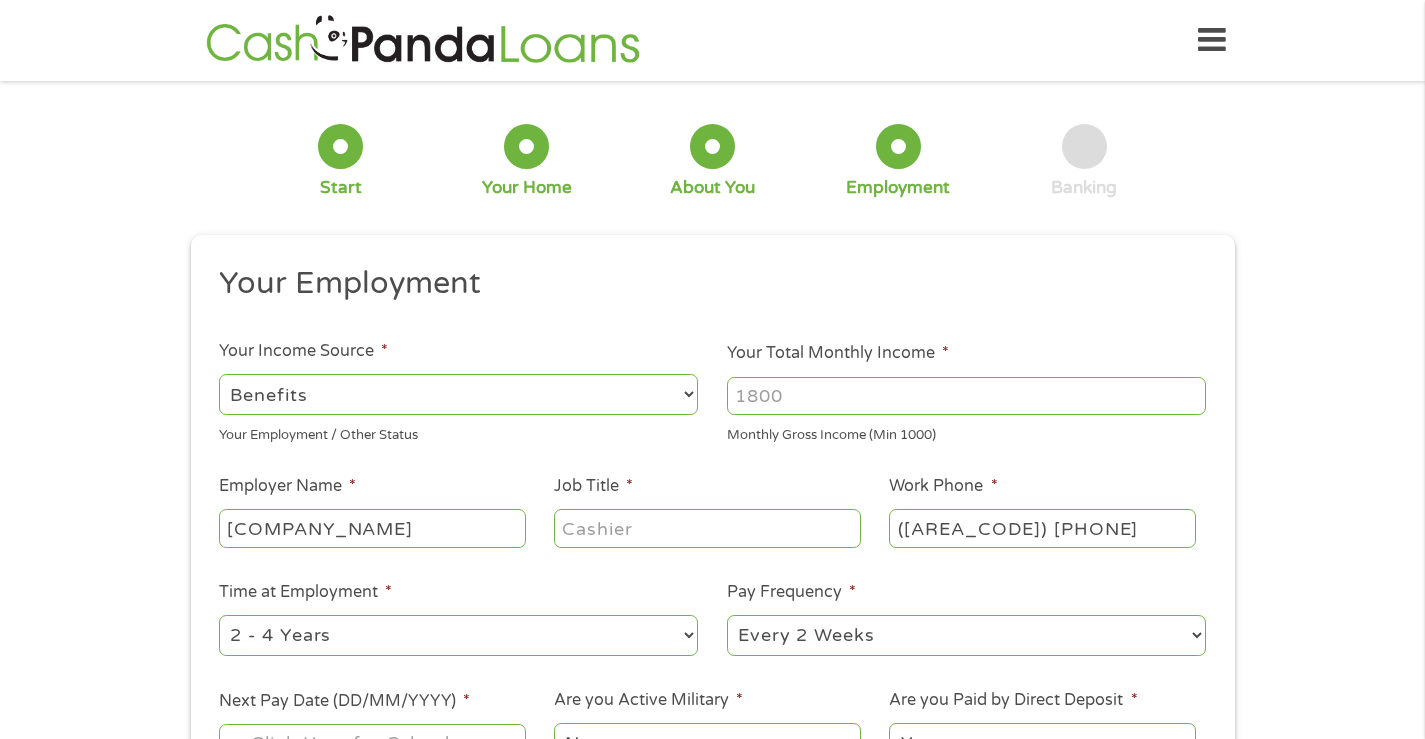 drag, startPoint x: 323, startPoint y: 532, endPoint x: 270, endPoint y: 532, distance: 53 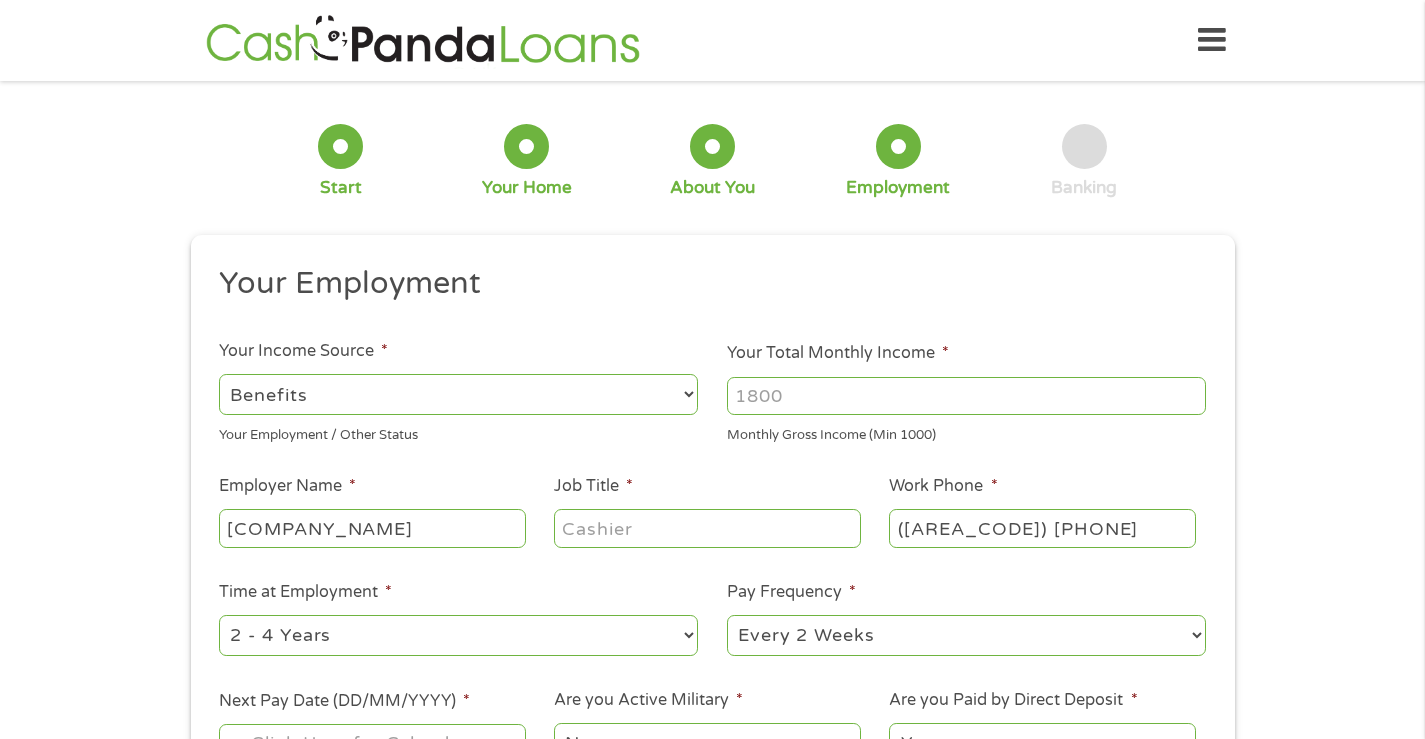 click on "[COMPANY_NAME]" at bounding box center (372, 528) 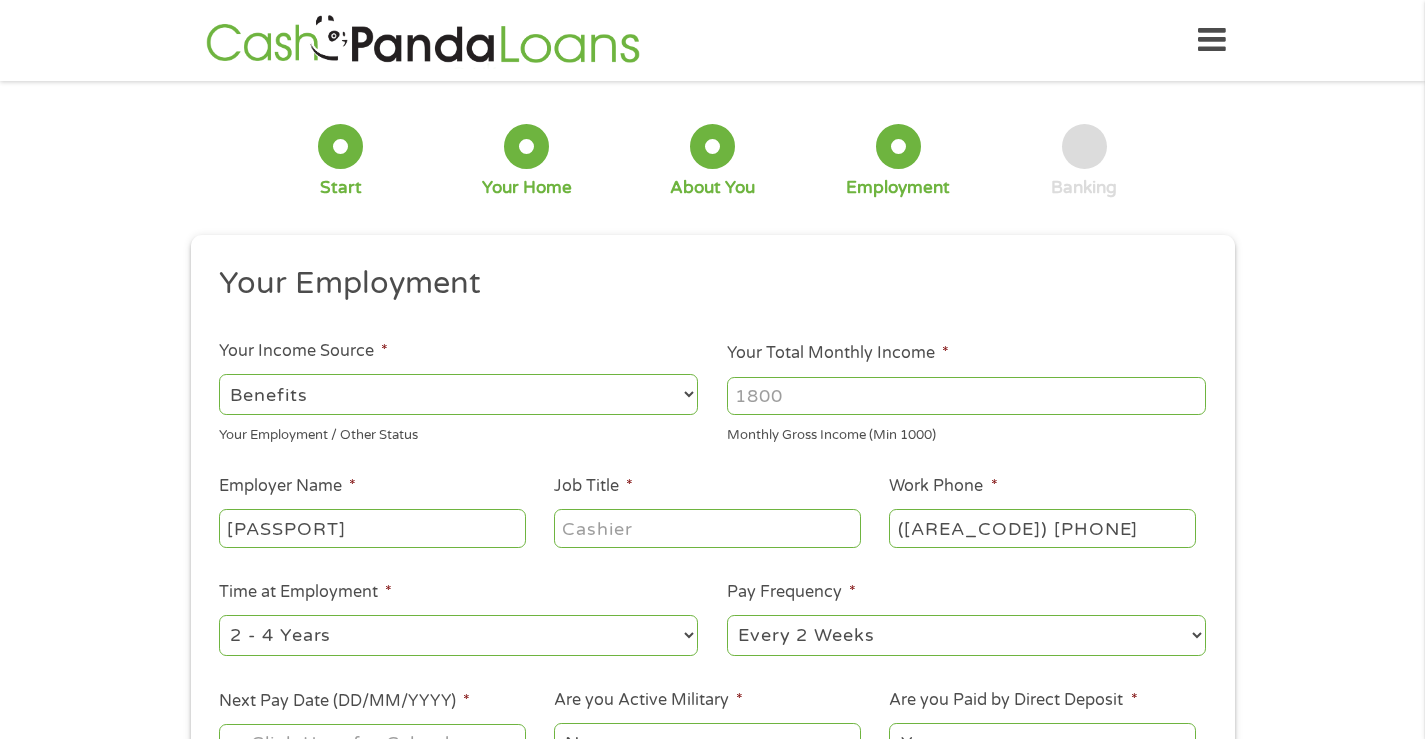 scroll, scrollTop: 0, scrollLeft: 15, axis: horizontal 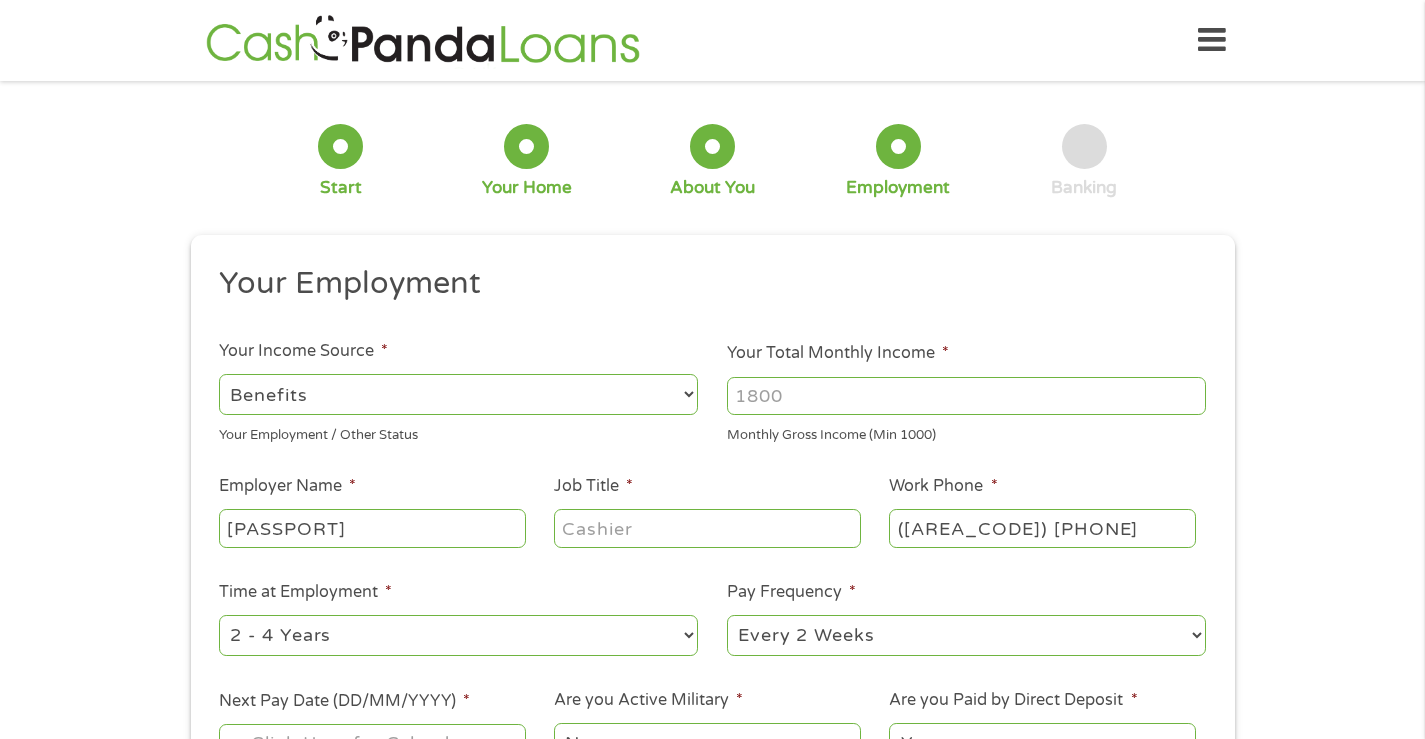 type on "[PASSPORT]" 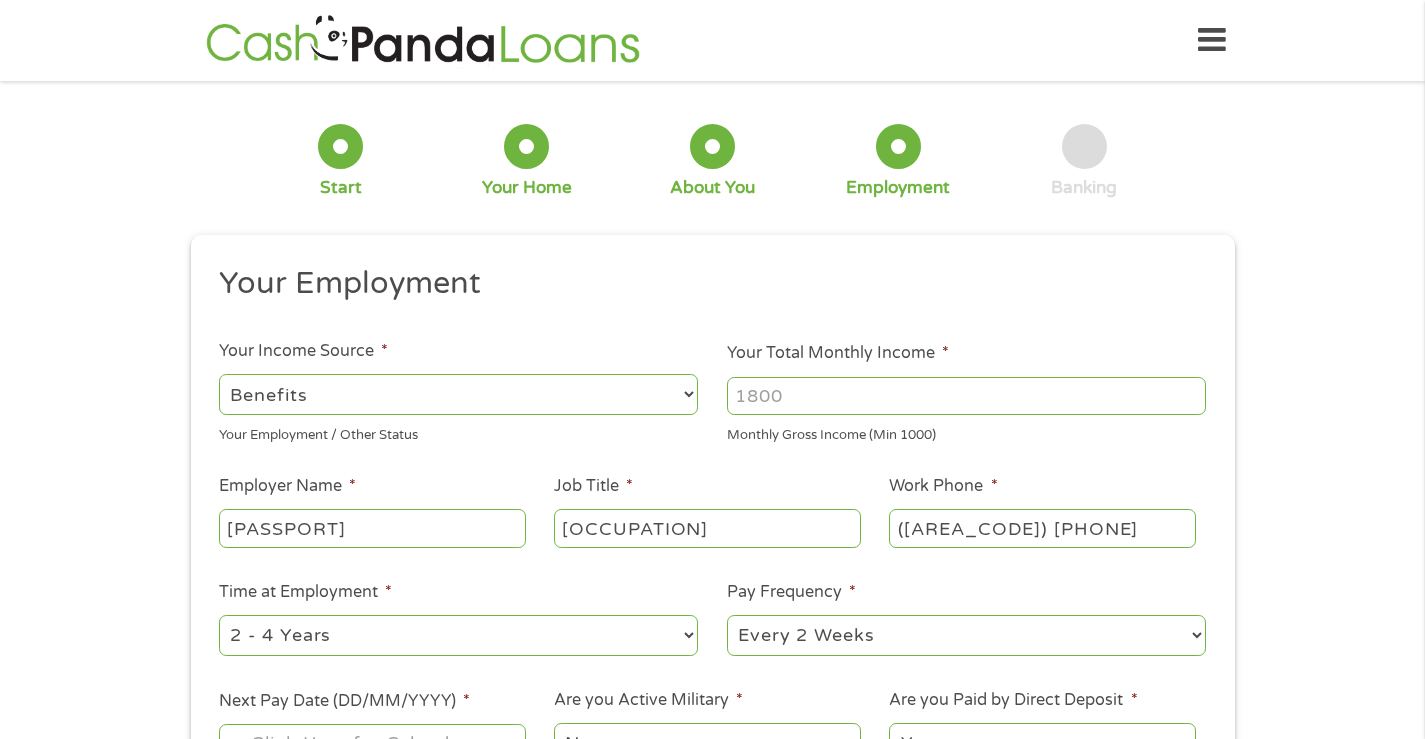 type on "[OCCUPATION]" 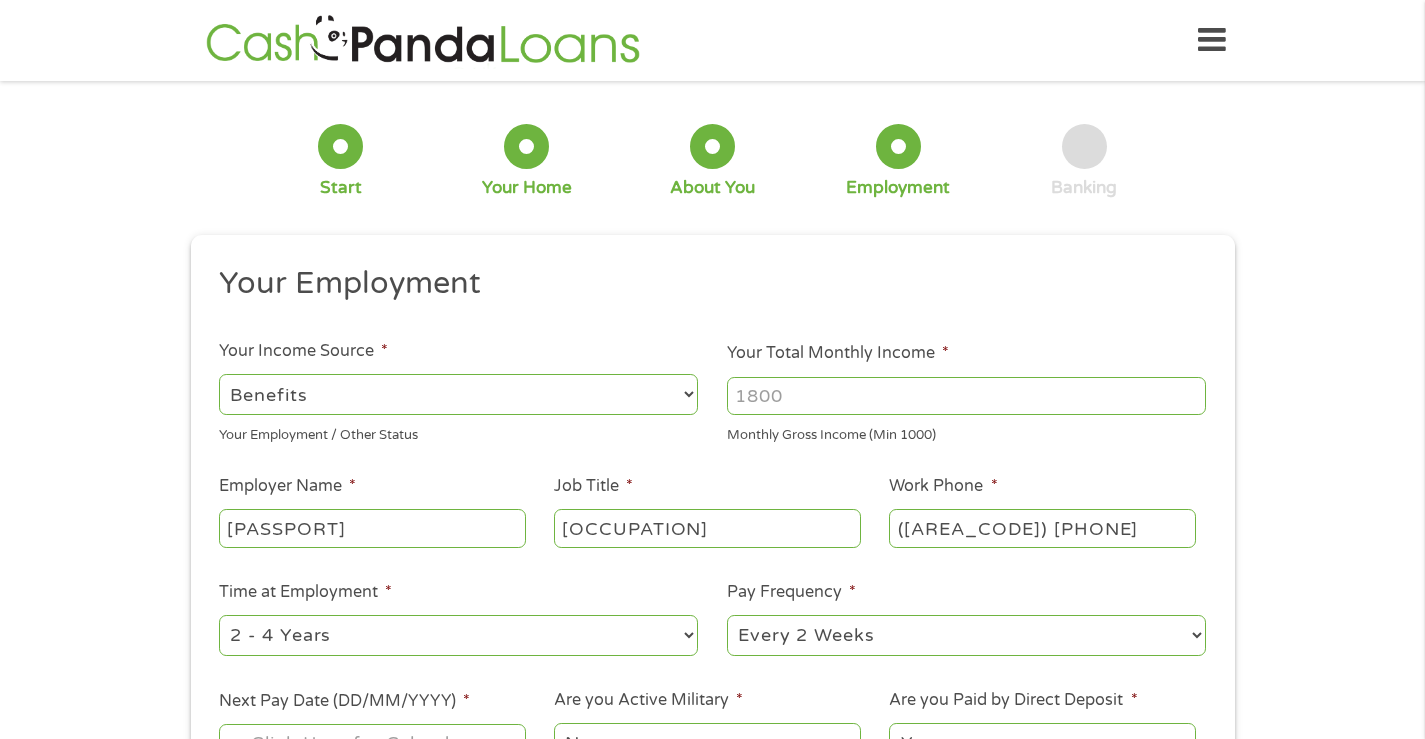 type on "([AREA_CODE]) [PHONE]" 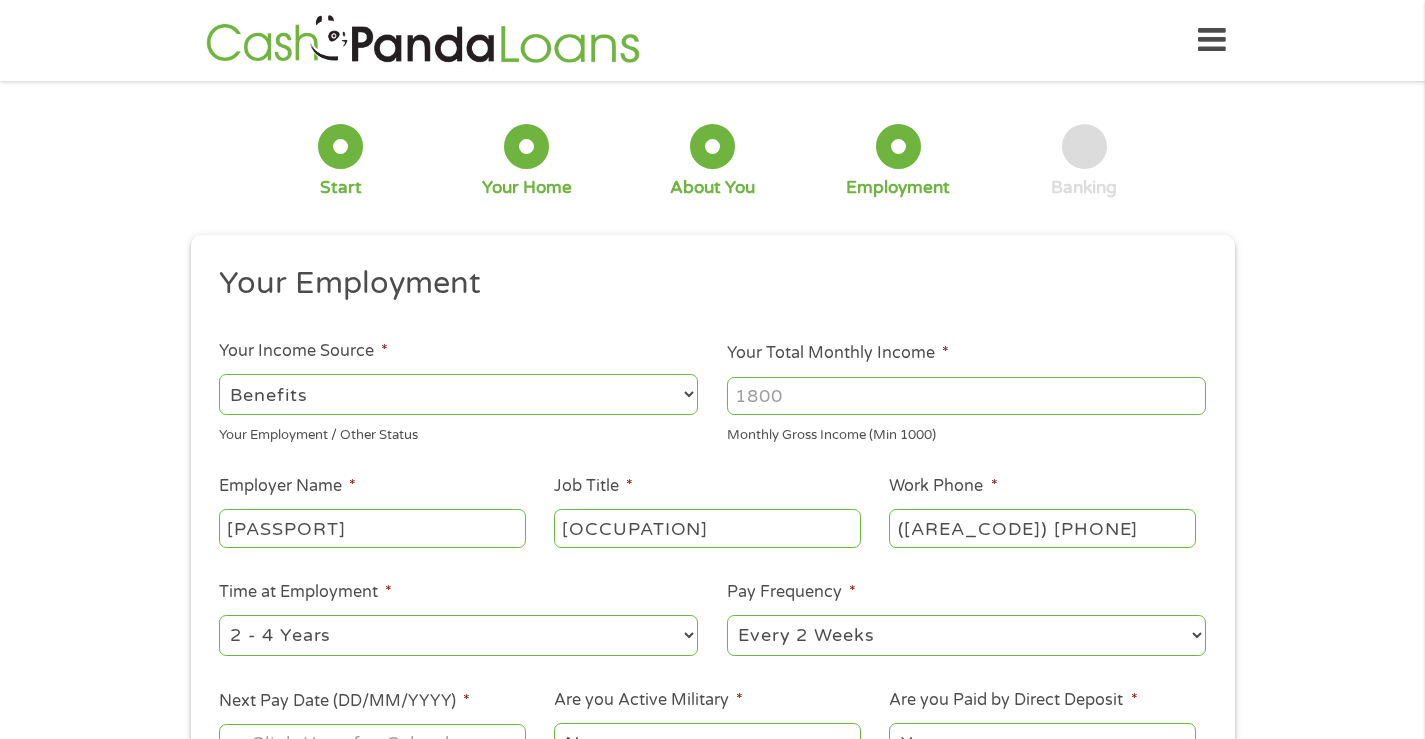 click on "--- Choose one --- 1 Year or less 1 - 2 Years 2 - 4 Years Over 4 Years" at bounding box center [458, 635] 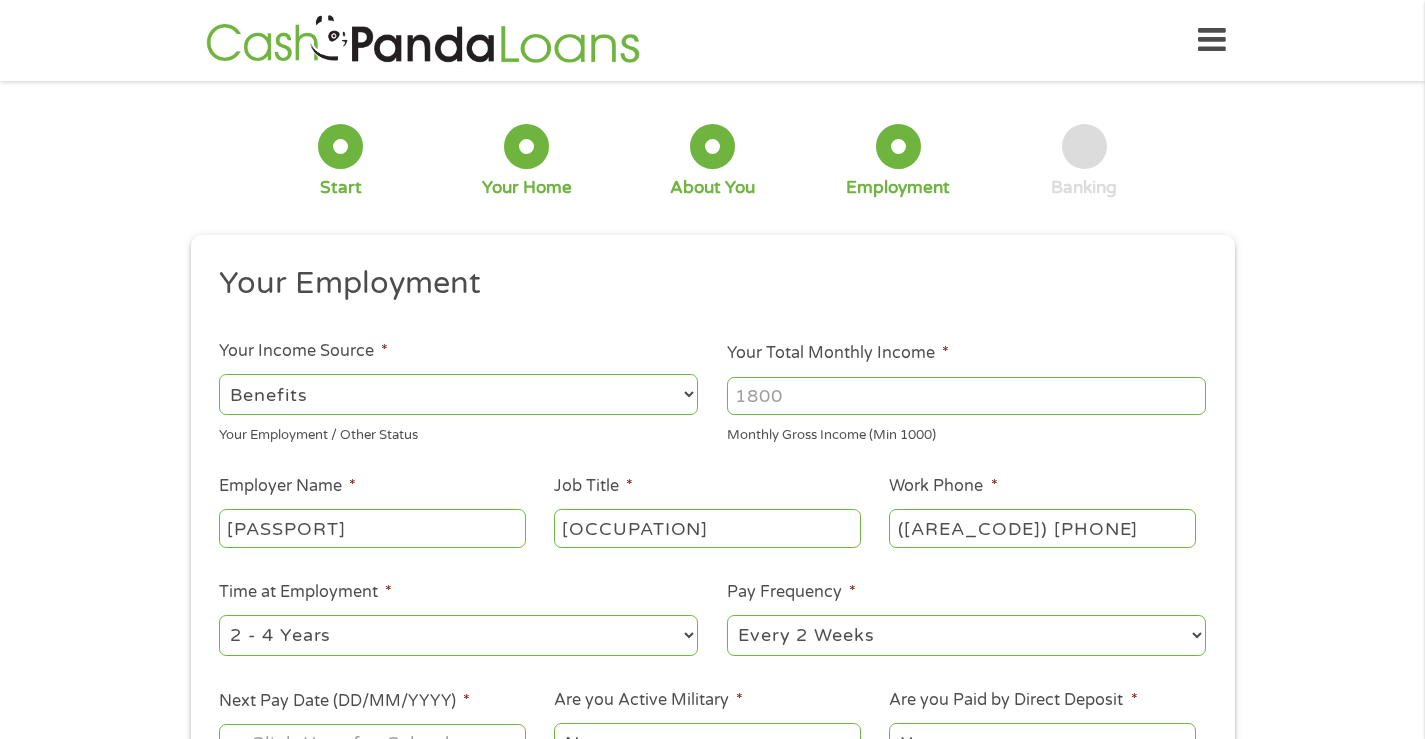 select on "60months" 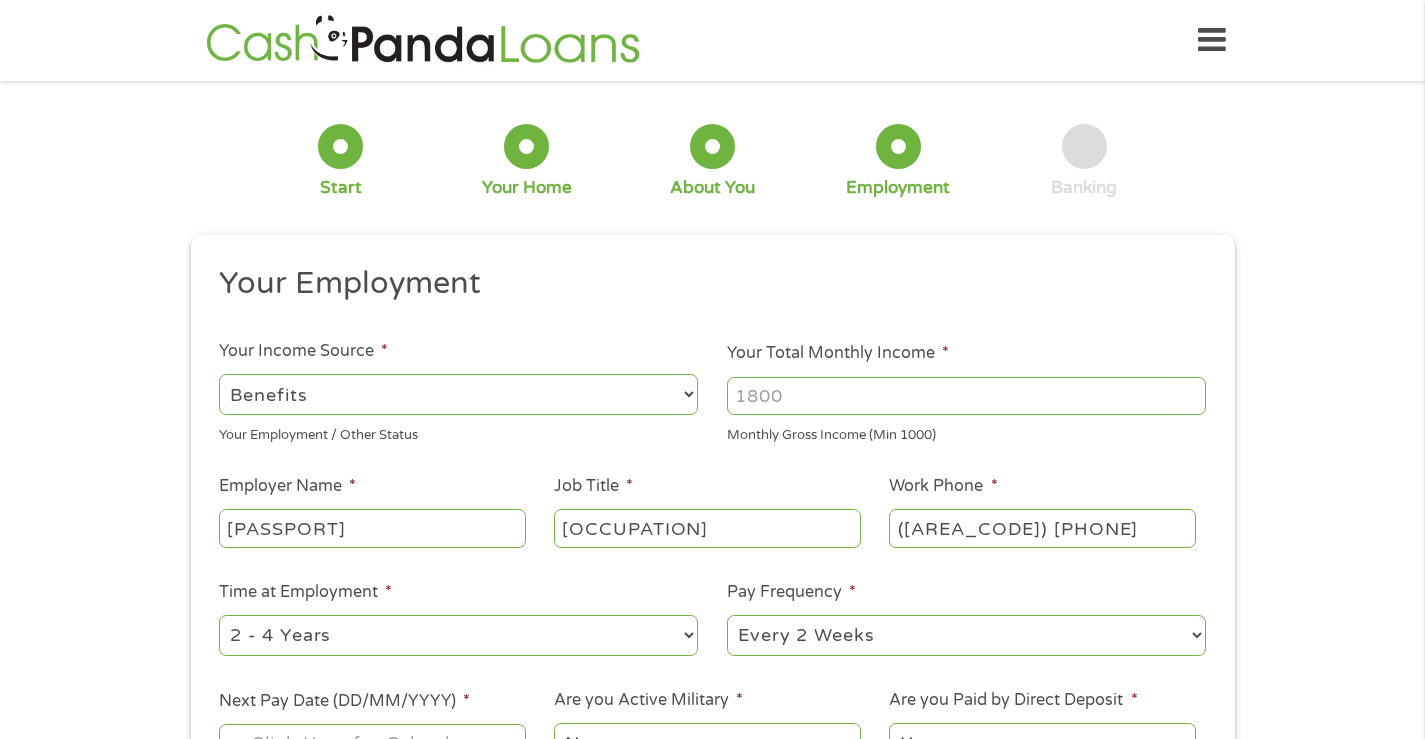 click on "--- Choose one --- 1 Year or less 1 - 2 Years 2 - 4 Years Over 4 Years" at bounding box center [458, 635] 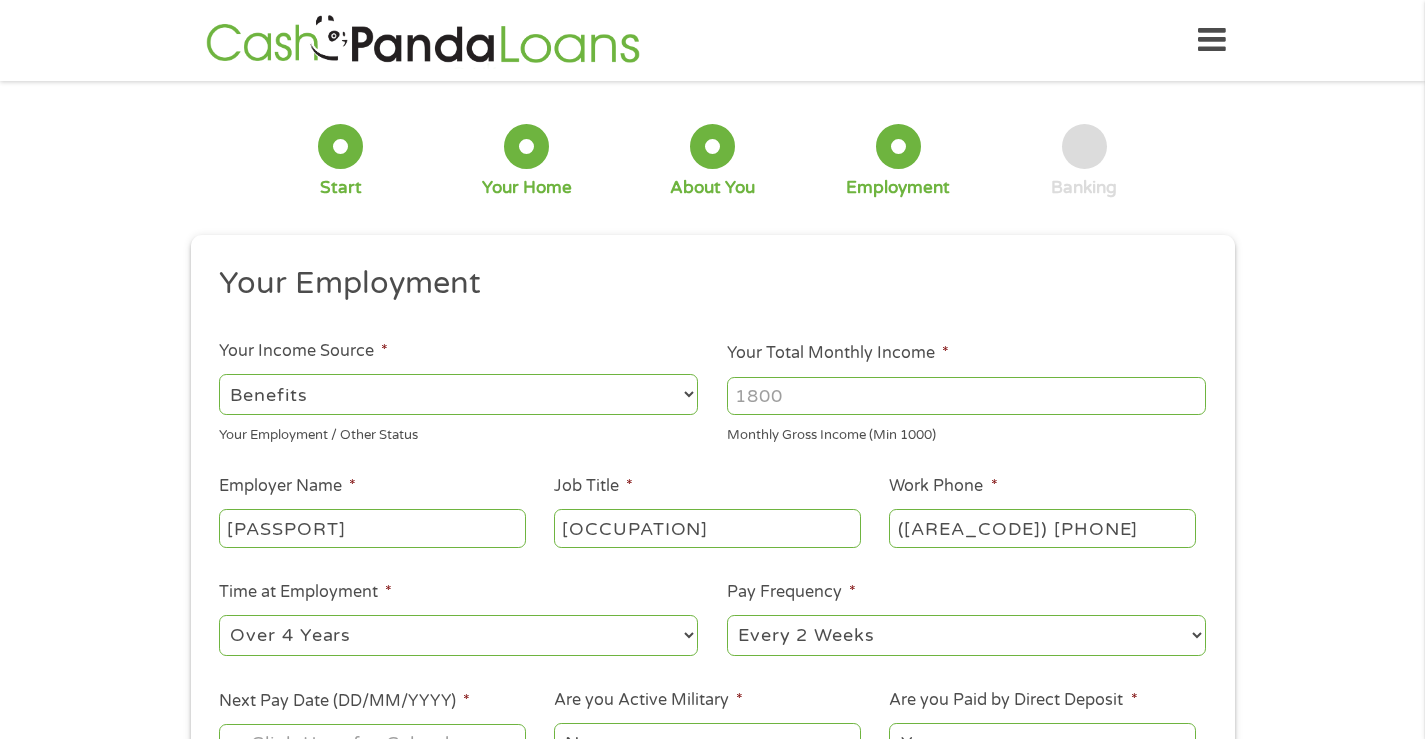 click on "--- Choose one --- Every 2 Weeks Every Week Monthly Semi-Monthly" at bounding box center [966, 635] 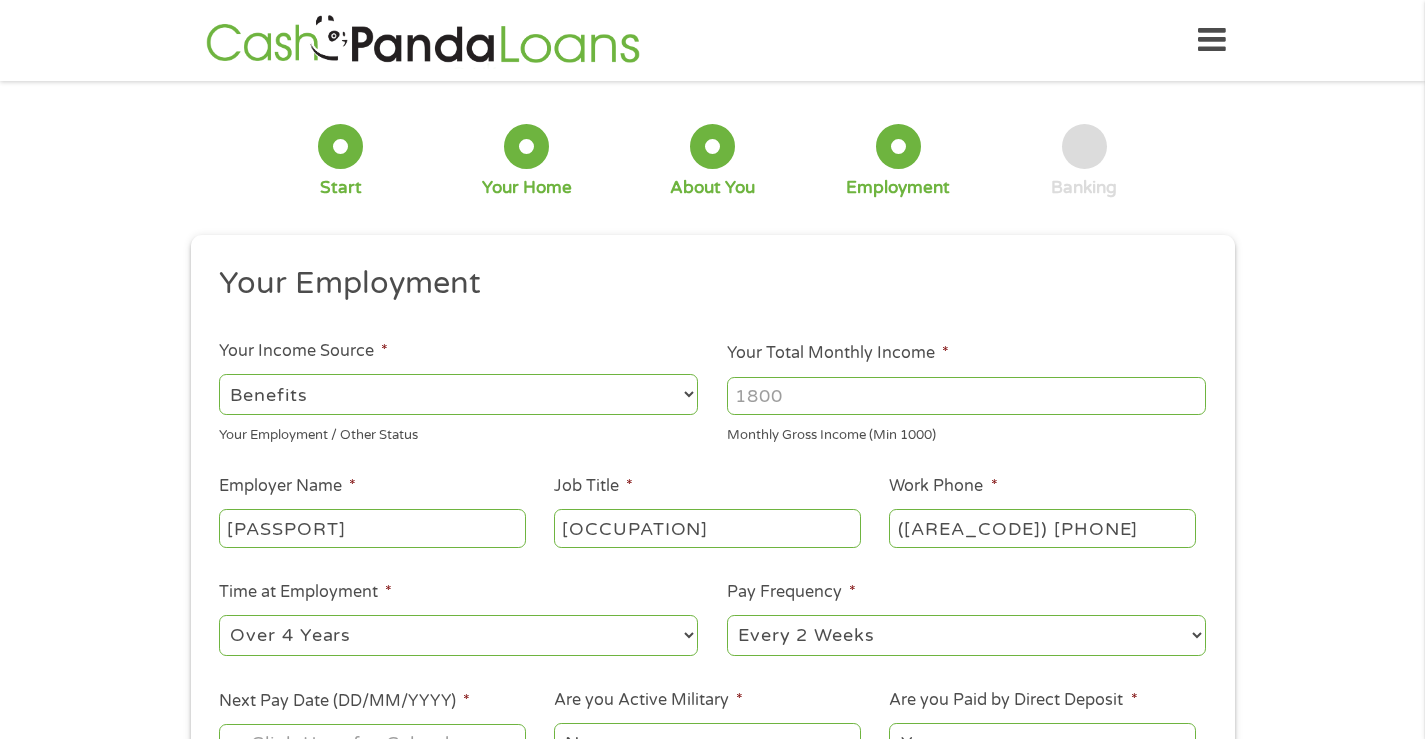select on "monthly" 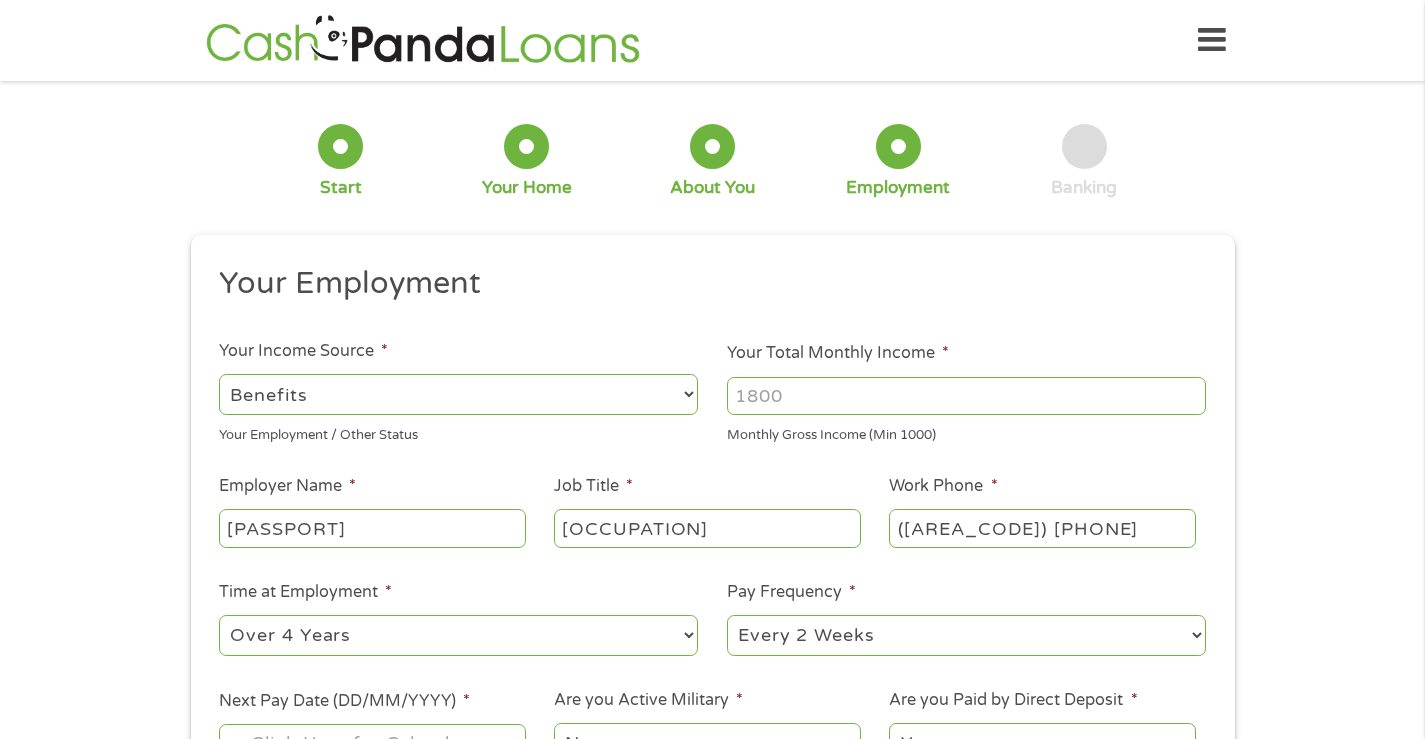 click on "--- Choose one --- Every 2 Weeks Every Week Monthly Semi-Monthly" at bounding box center (966, 635) 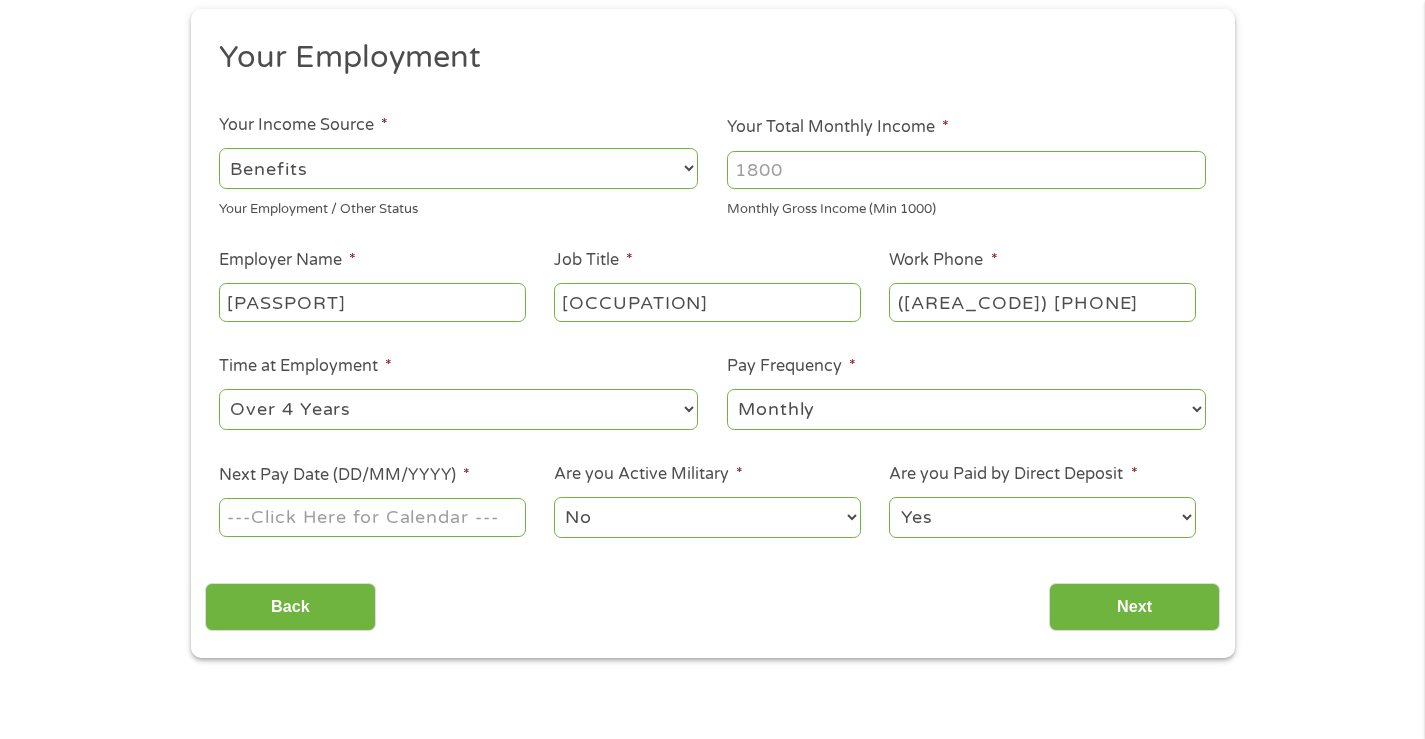 scroll, scrollTop: 300, scrollLeft: 0, axis: vertical 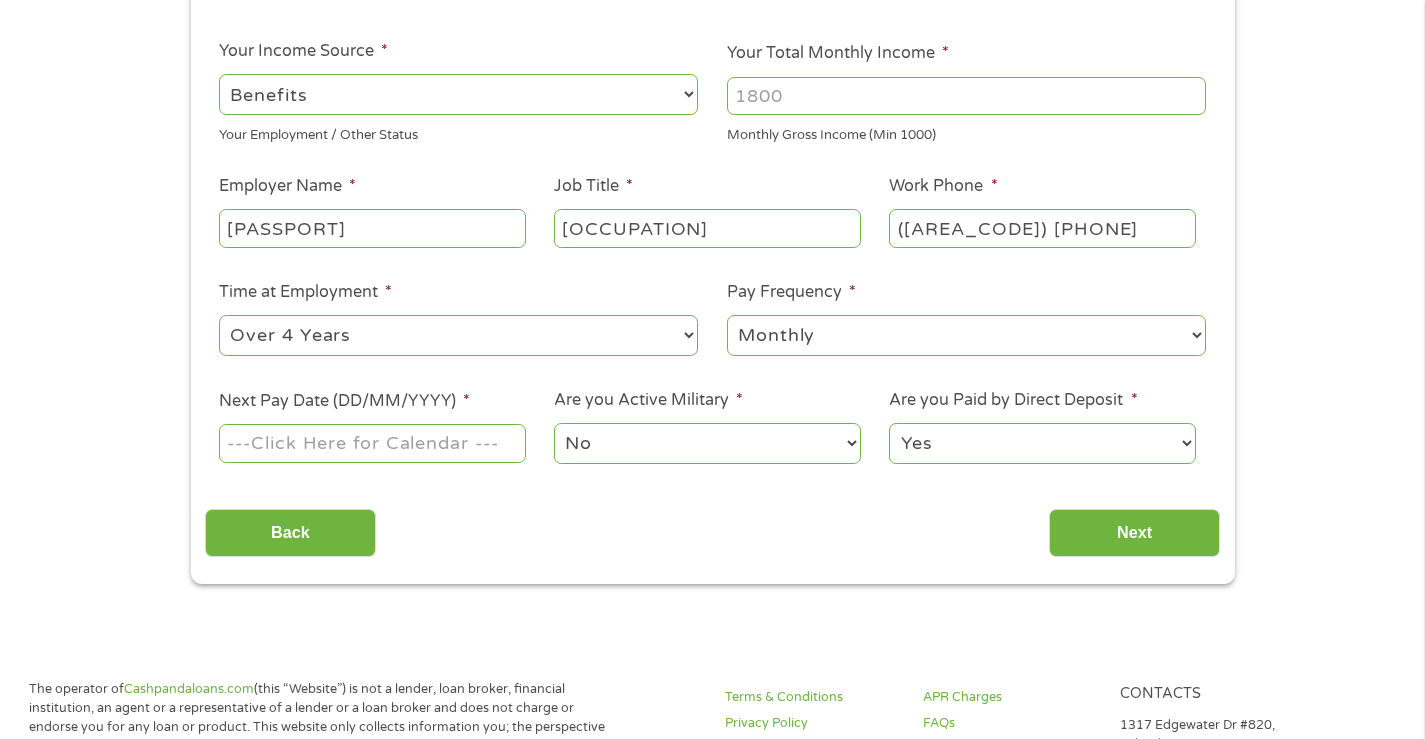click on "Next Pay Date (DD/MM/YYYY) *" at bounding box center [372, 443] 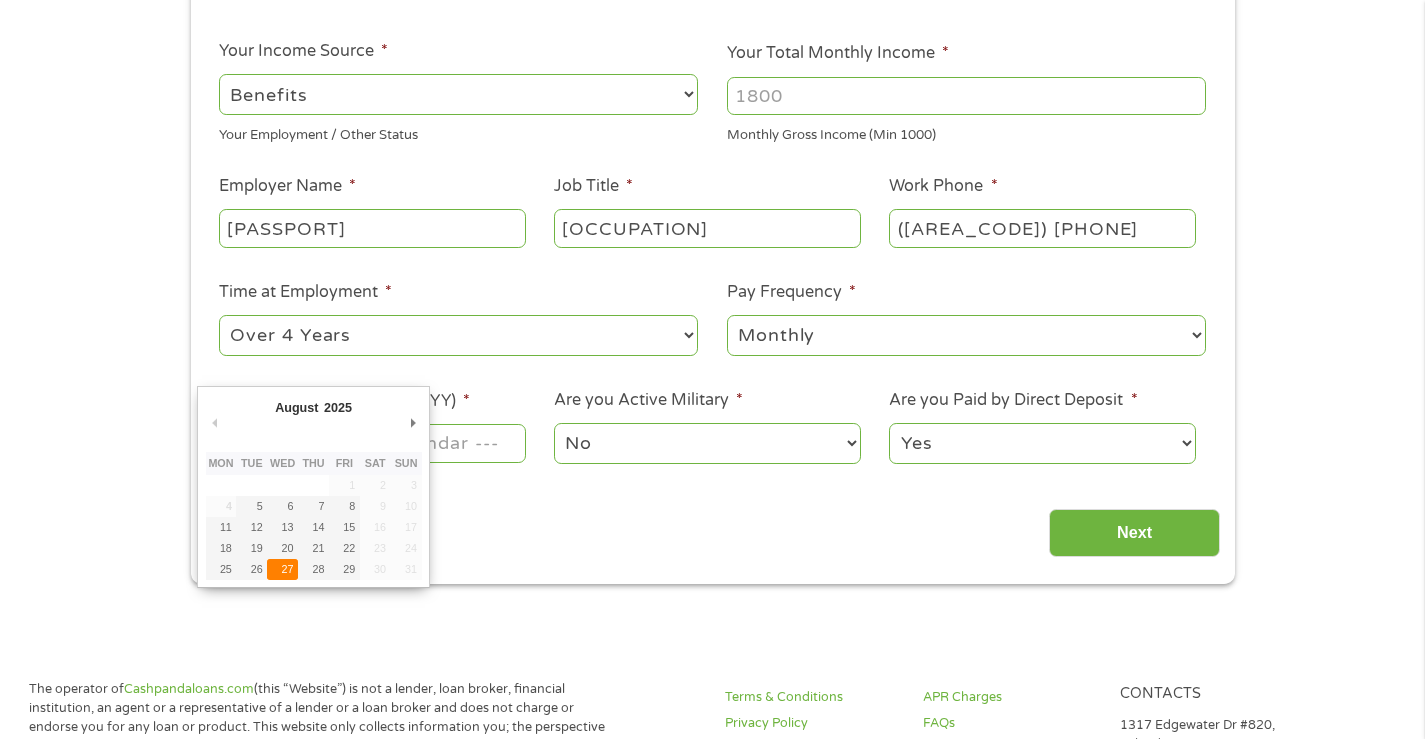 type on "[DATE]" 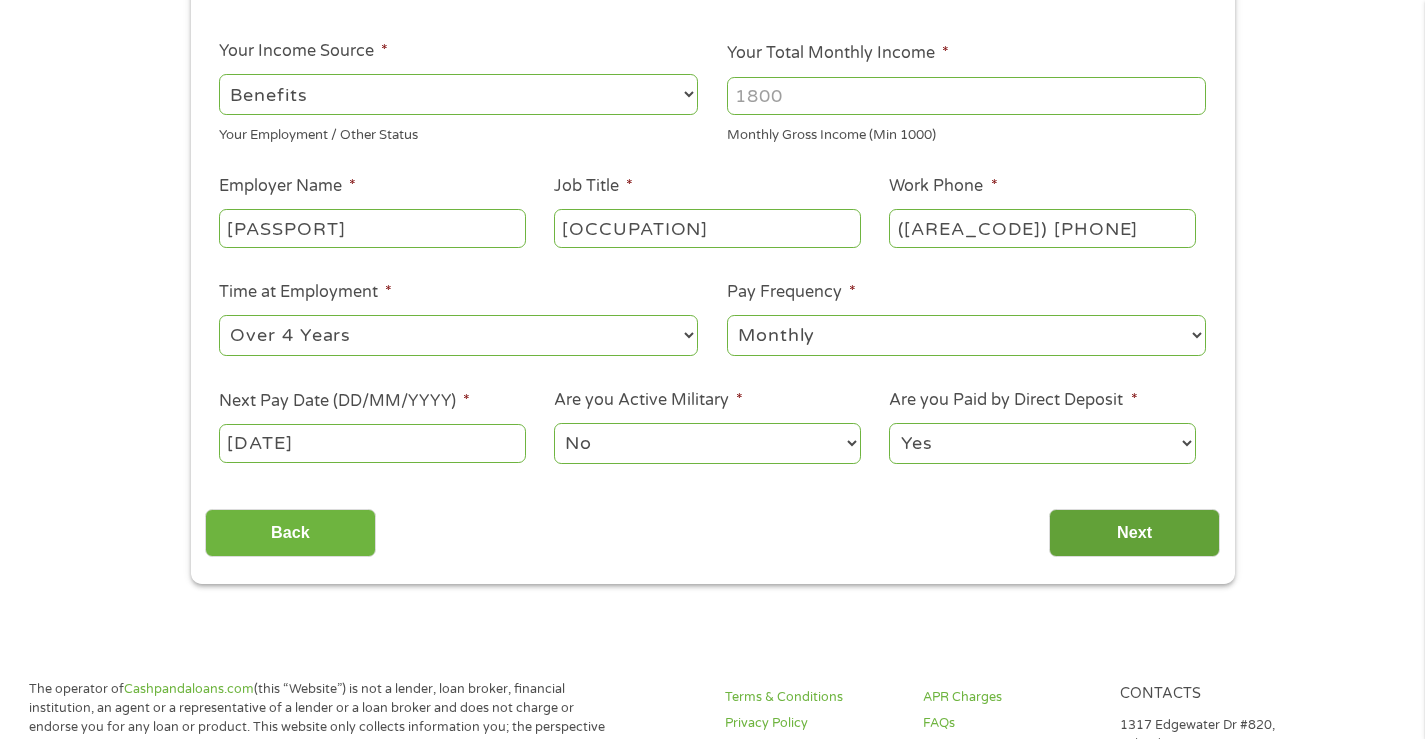 click on "Next" at bounding box center (1134, 533) 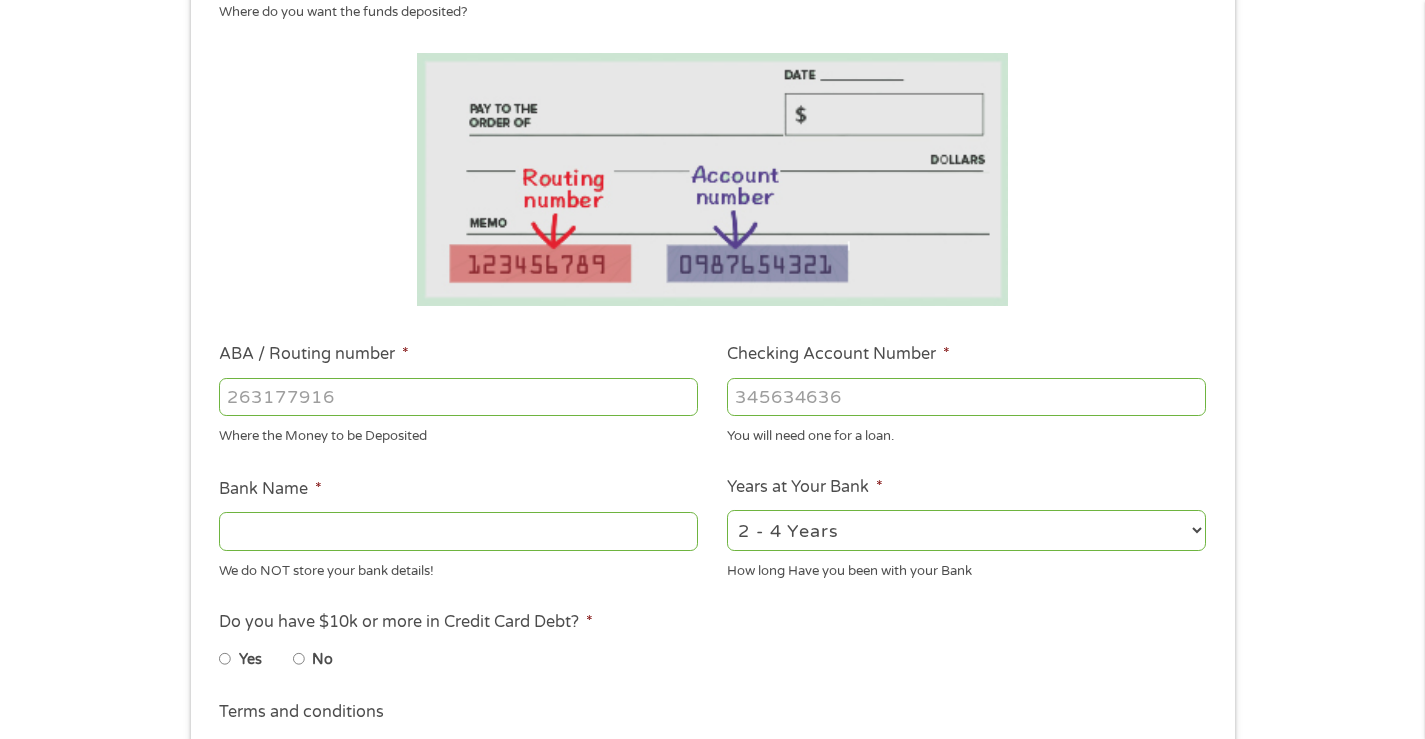 scroll, scrollTop: 8, scrollLeft: 8, axis: both 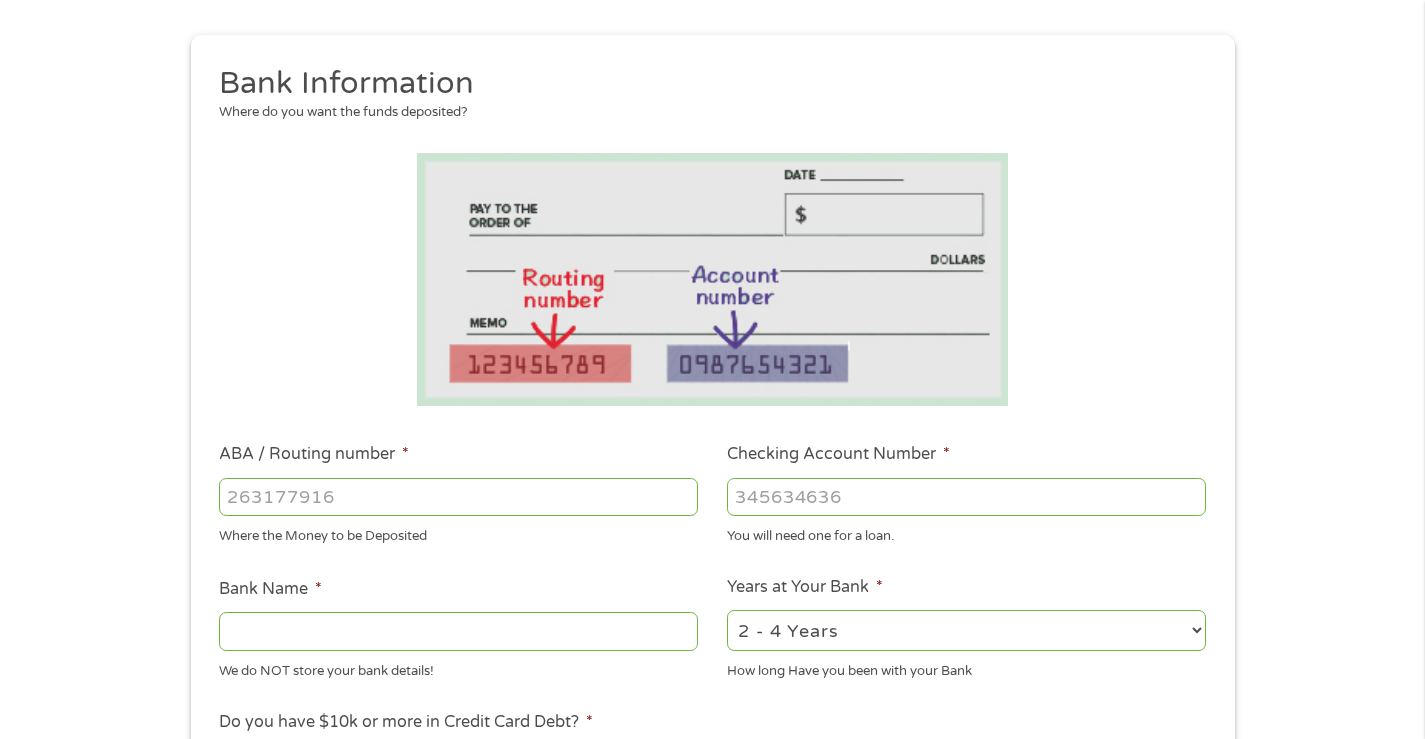 click on "ABA / Routing number *" at bounding box center [458, 497] 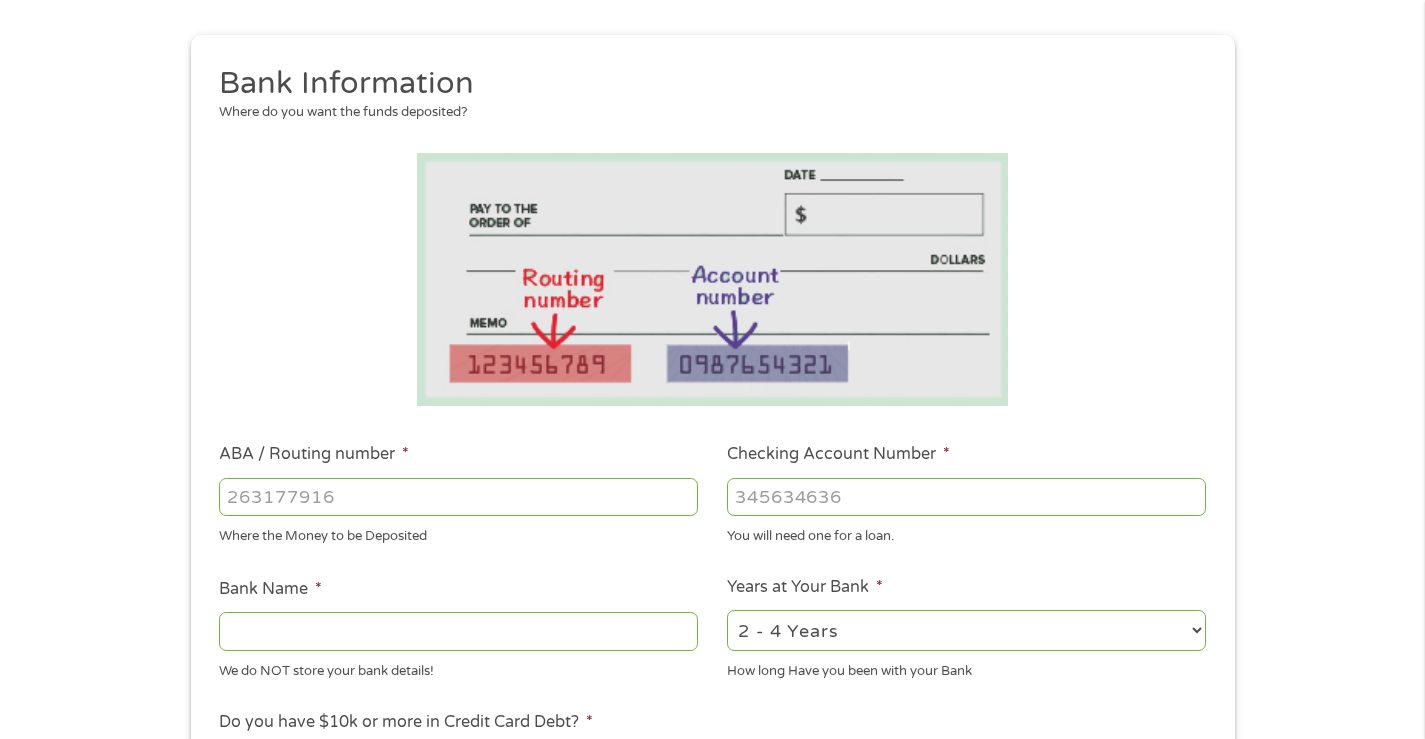 type on "[POSTAL_CODE]" 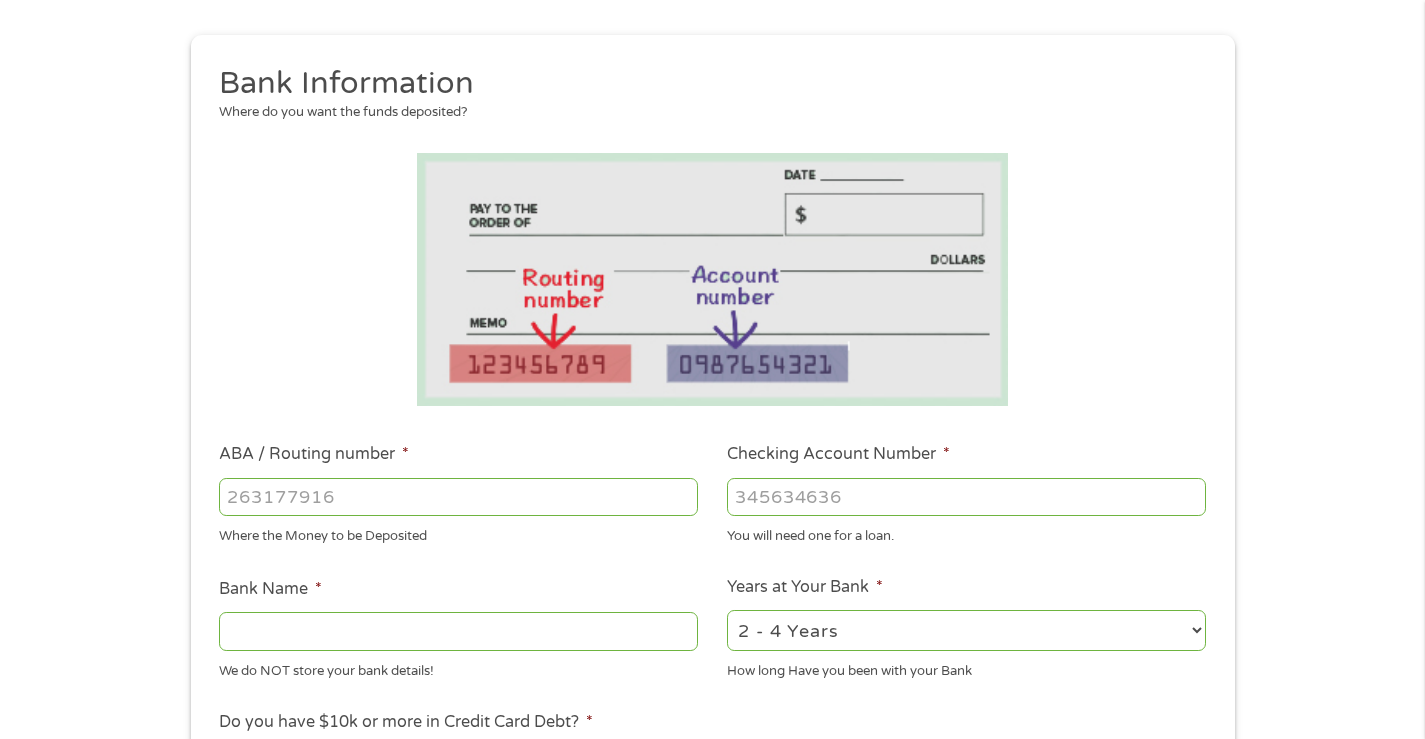 type on "[BANK_NAME]" 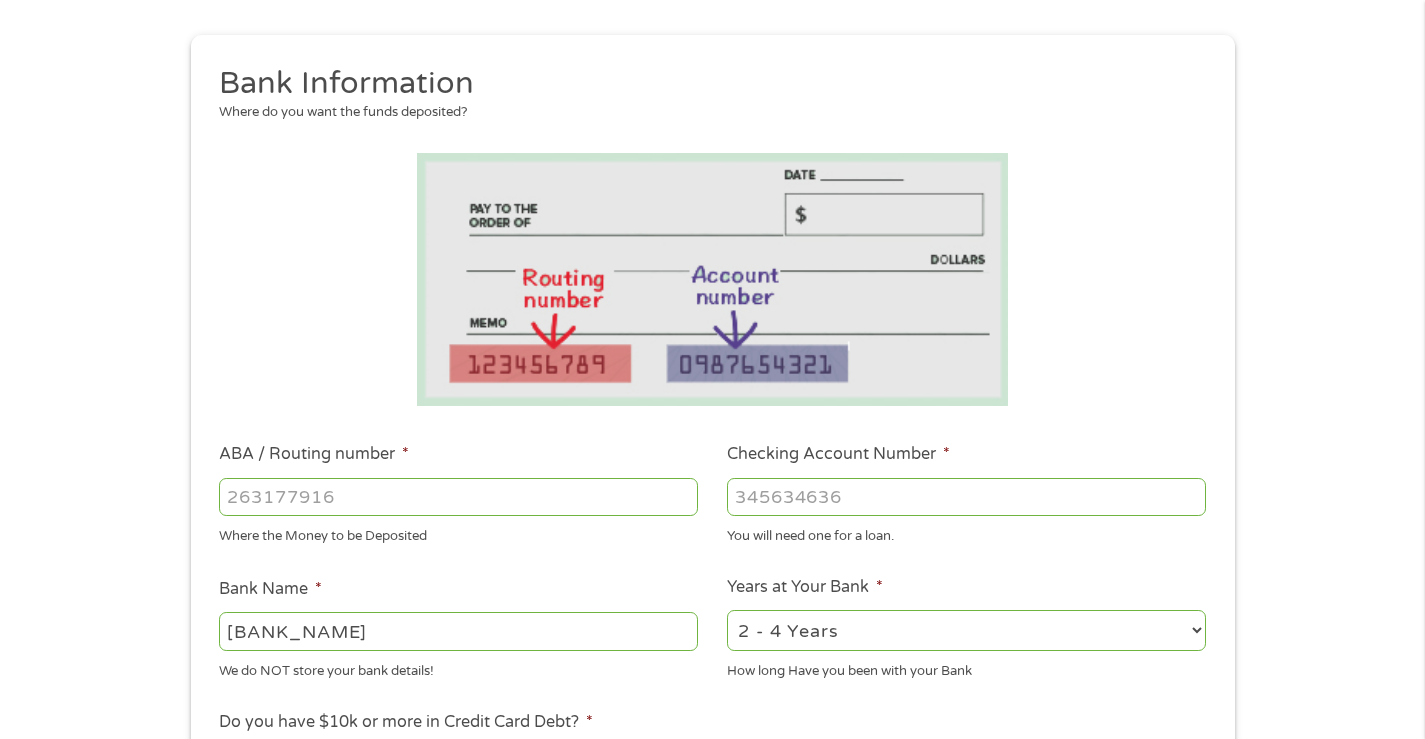 type on "[POSTAL_CODE]" 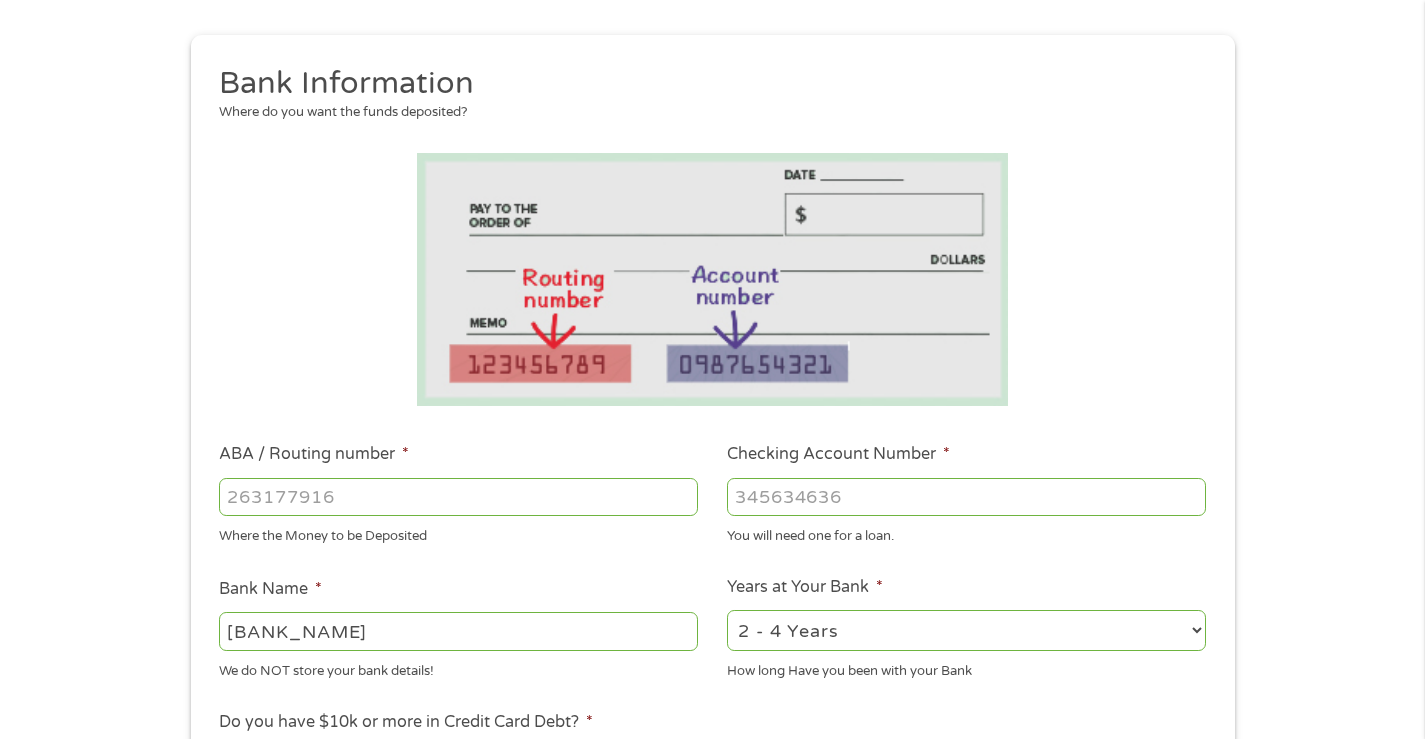 select on "12months" 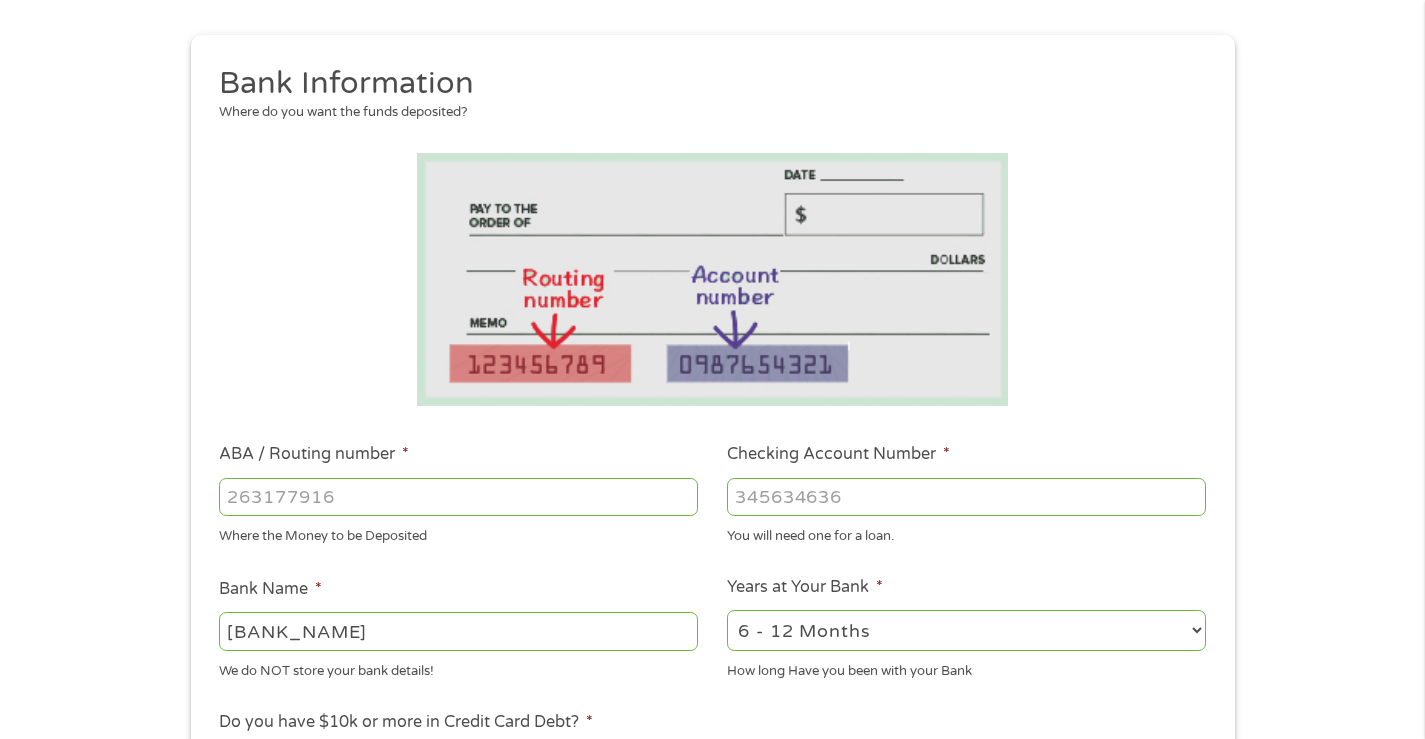 click on "2 - 4 Years 6 - 12 Months 1 - 2 Years Over 4 Years" at bounding box center [966, 630] 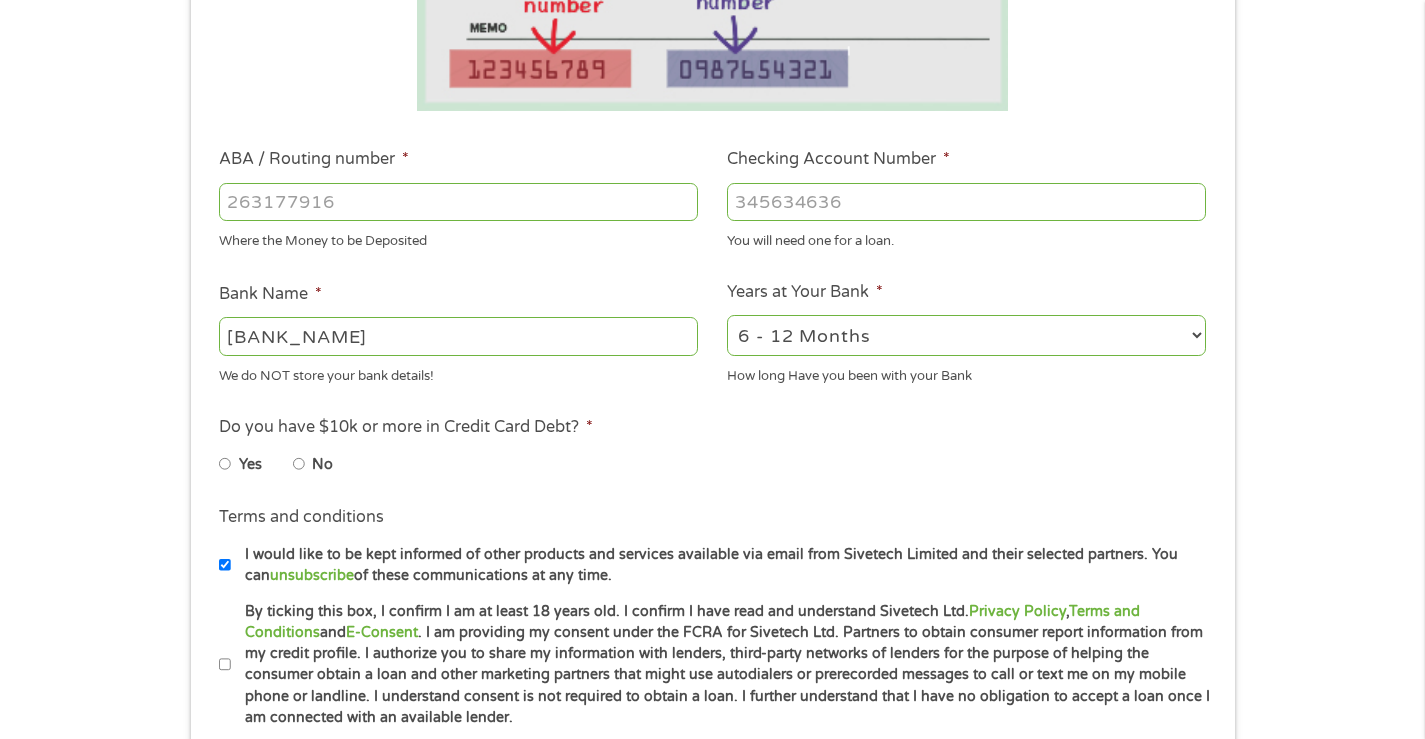 scroll, scrollTop: 500, scrollLeft: 0, axis: vertical 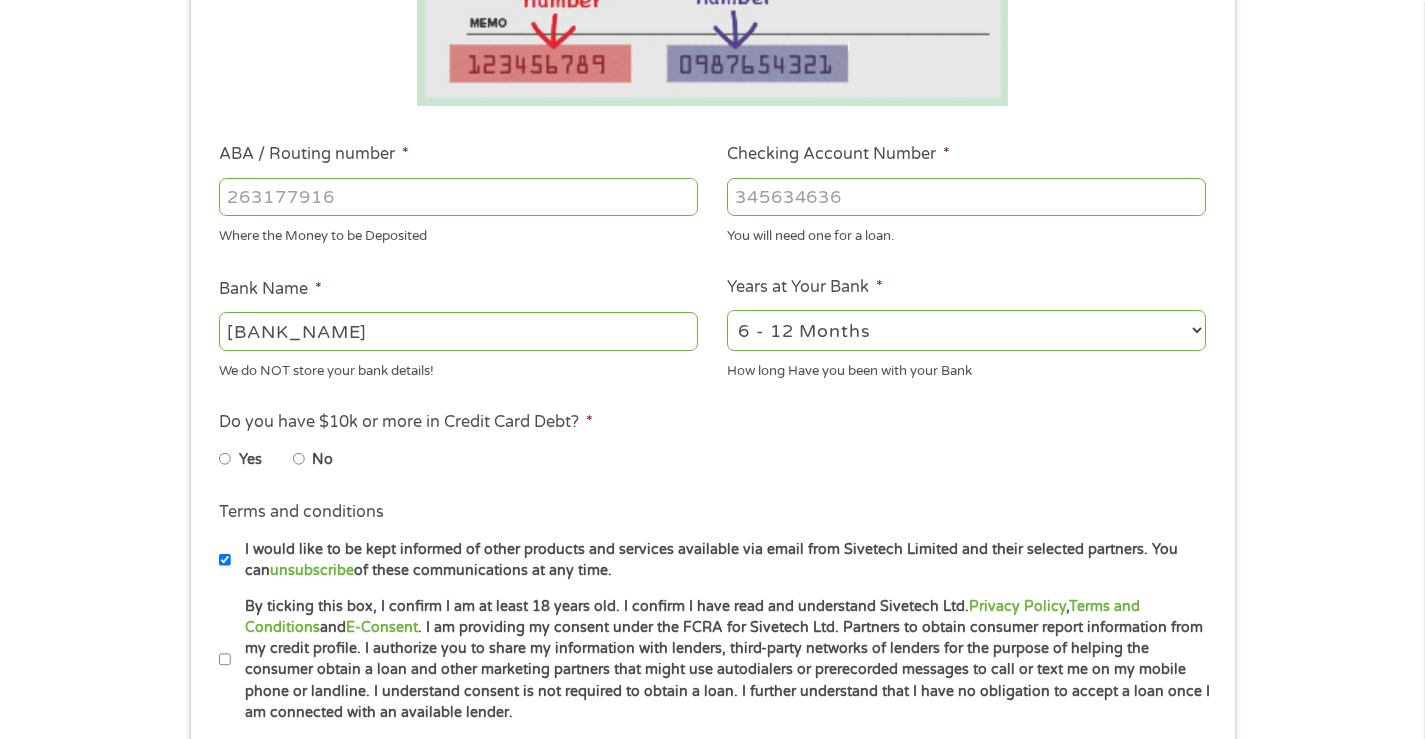 click on "Yes" at bounding box center [225, 459] 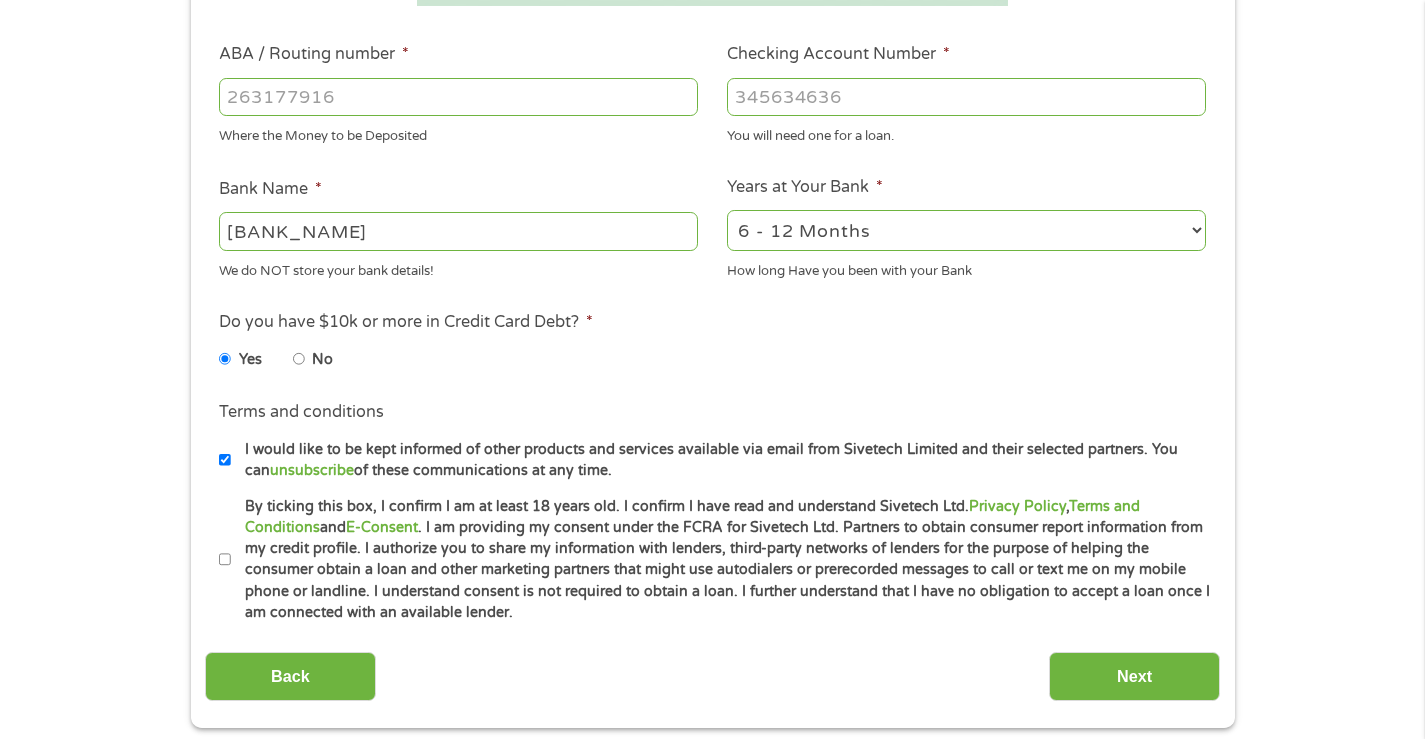 scroll, scrollTop: 700, scrollLeft: 0, axis: vertical 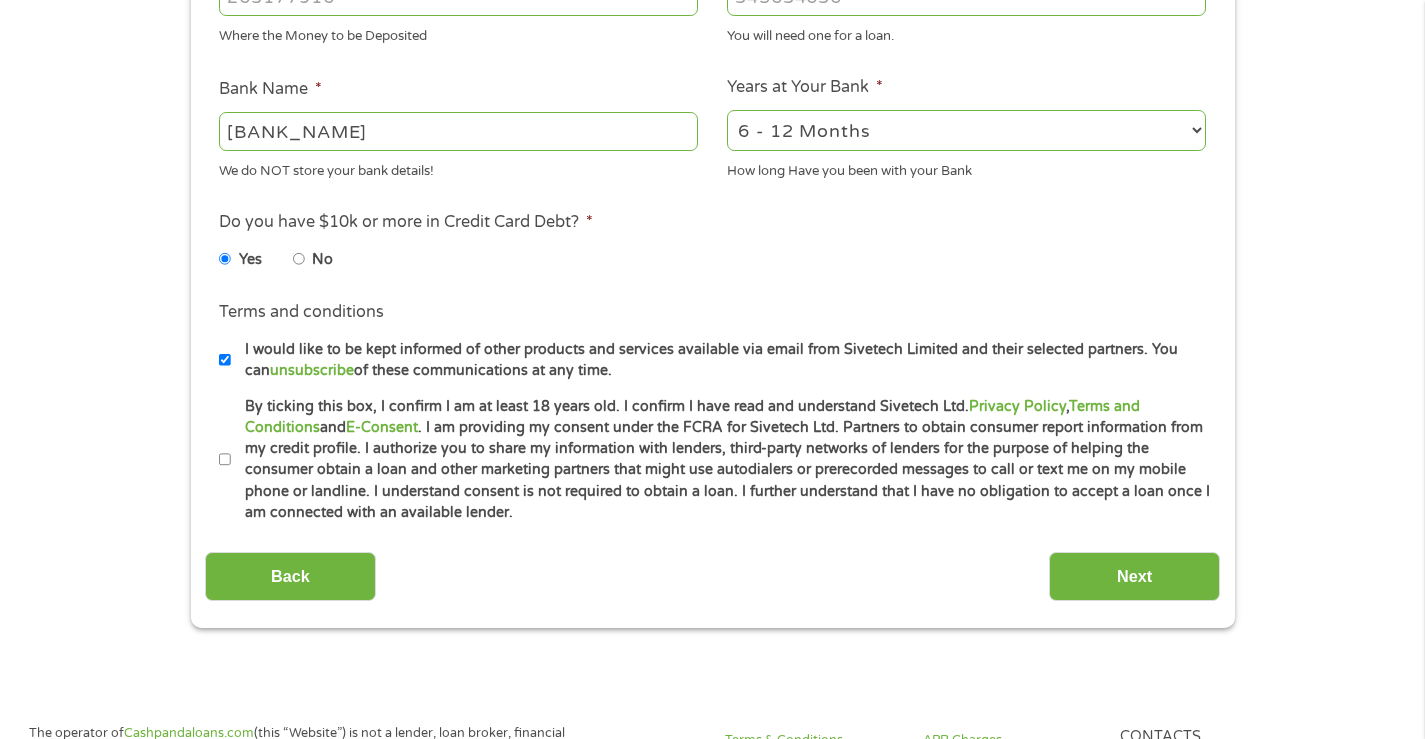 click on "By ticking this box, I confirm I am at least 18 years old. I confirm I have read and understand Sivetech Ltd.  Privacy Policy ,  Terms and Conditions  and  E-Consent . I am providing my consent under the FCRA for Sivetech Ltd. Partners to obtain consumer report information from my credit profile. I authorize you to share my information with lenders, third-party networks of lenders for the purpose of helping the consumer obtain a loan and other marketing partners that might use autodialers or prerecorded messages to call or text me on my mobile phone or landline. I understand consent is not required to obtain a loan. I further understand that I have no obligation to accept a loan once I am connected with an available lender." at bounding box center (225, 460) 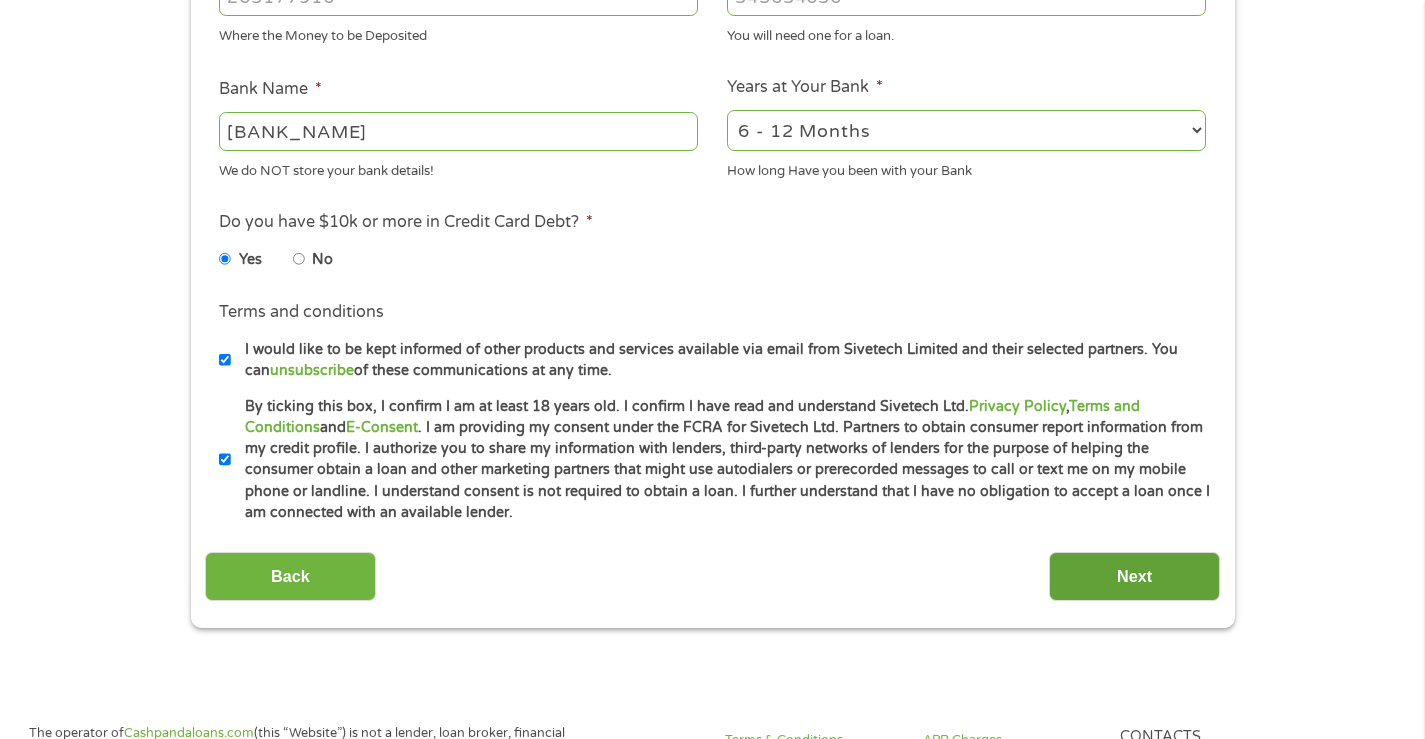 click on "Next" at bounding box center (1134, 576) 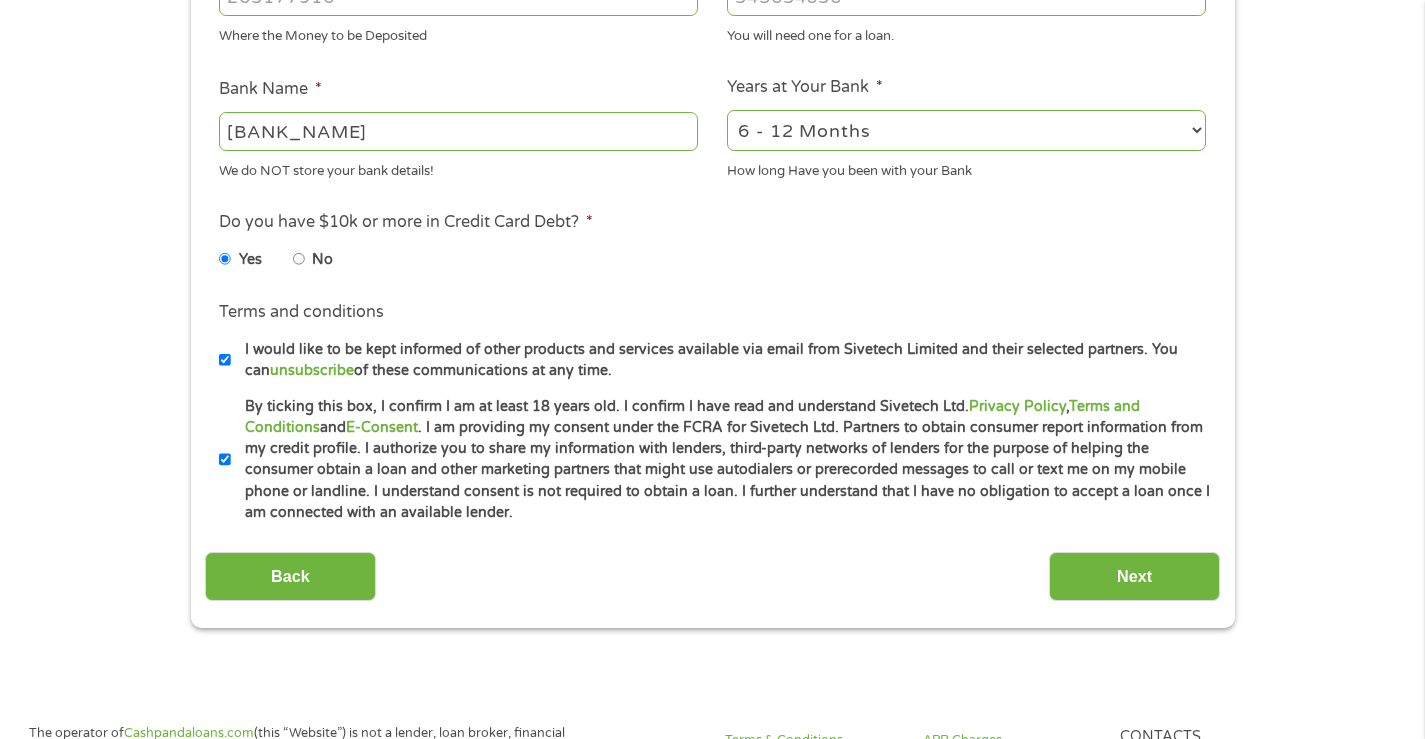scroll, scrollTop: 8, scrollLeft: 8, axis: both 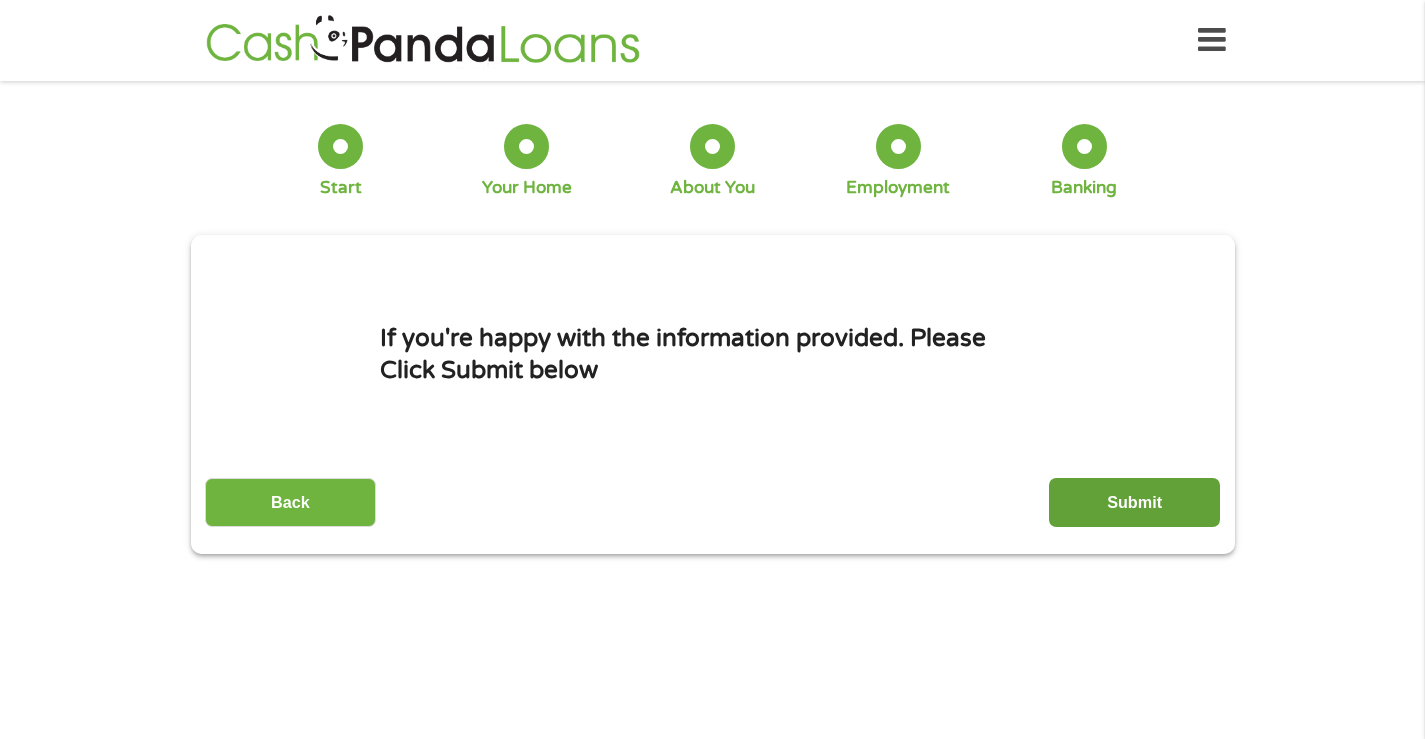 click on "Submit" at bounding box center [1134, 502] 